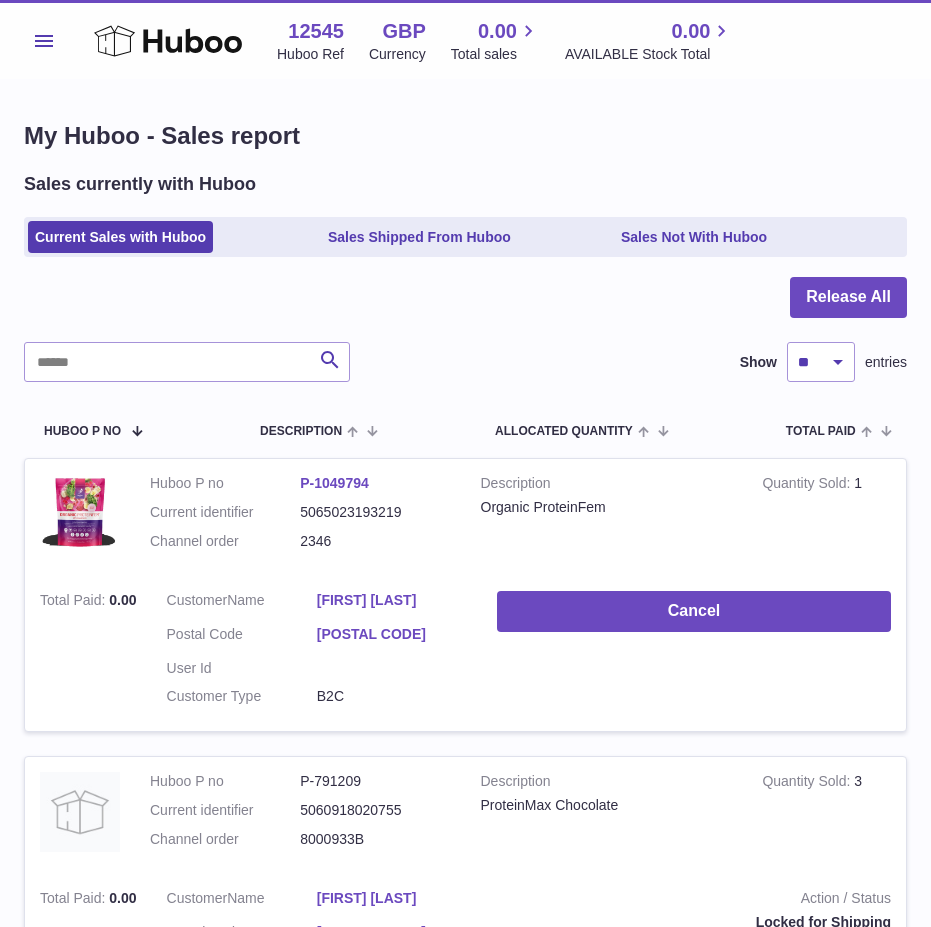 scroll, scrollTop: 0, scrollLeft: 0, axis: both 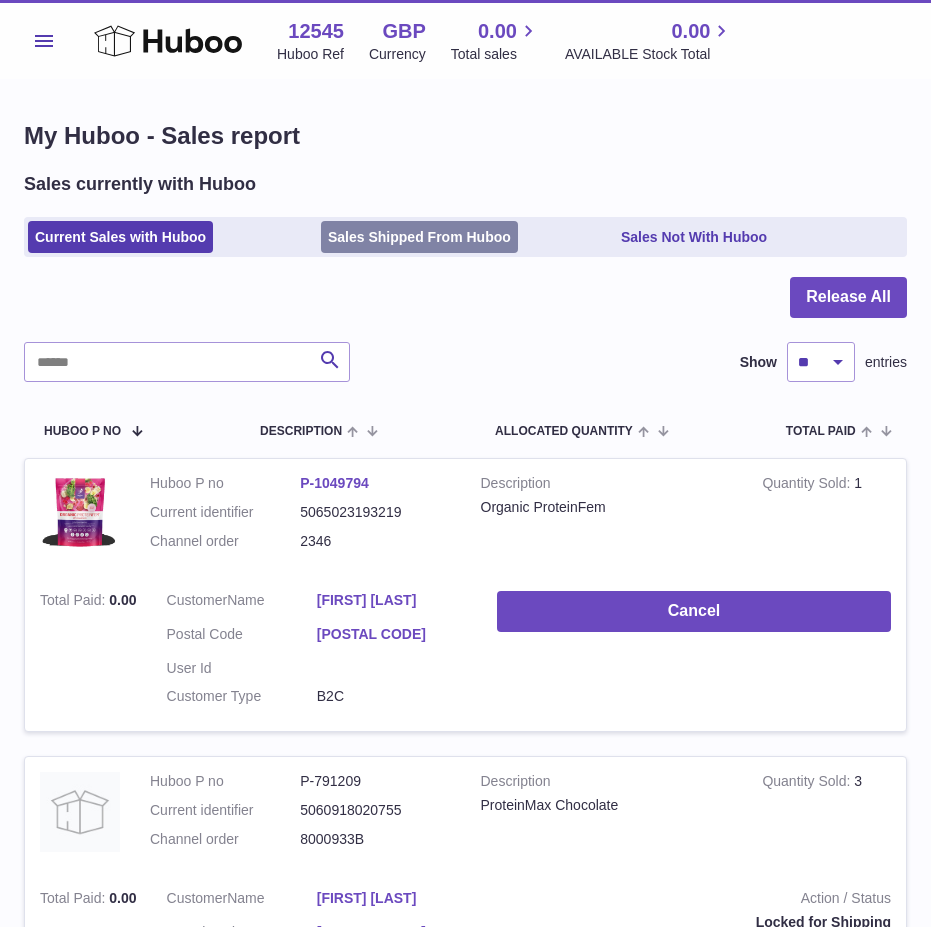 click on "Sales Shipped From Huboo" at bounding box center [419, 237] 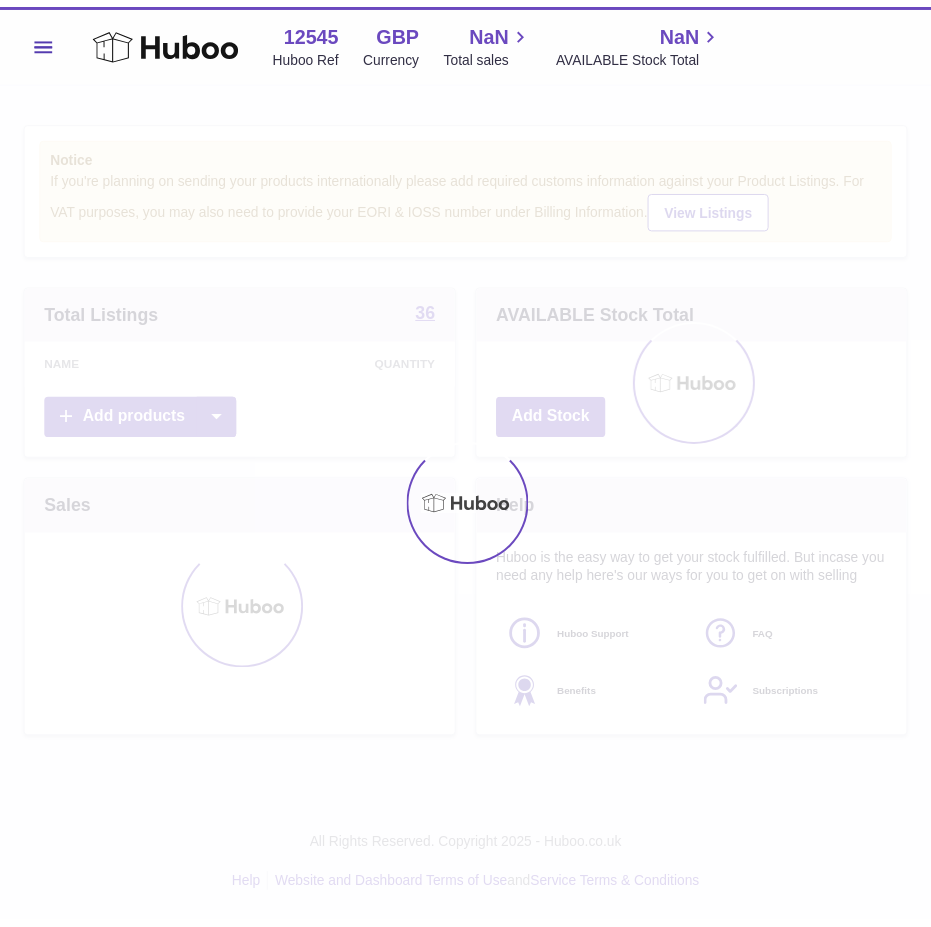 scroll, scrollTop: 0, scrollLeft: 0, axis: both 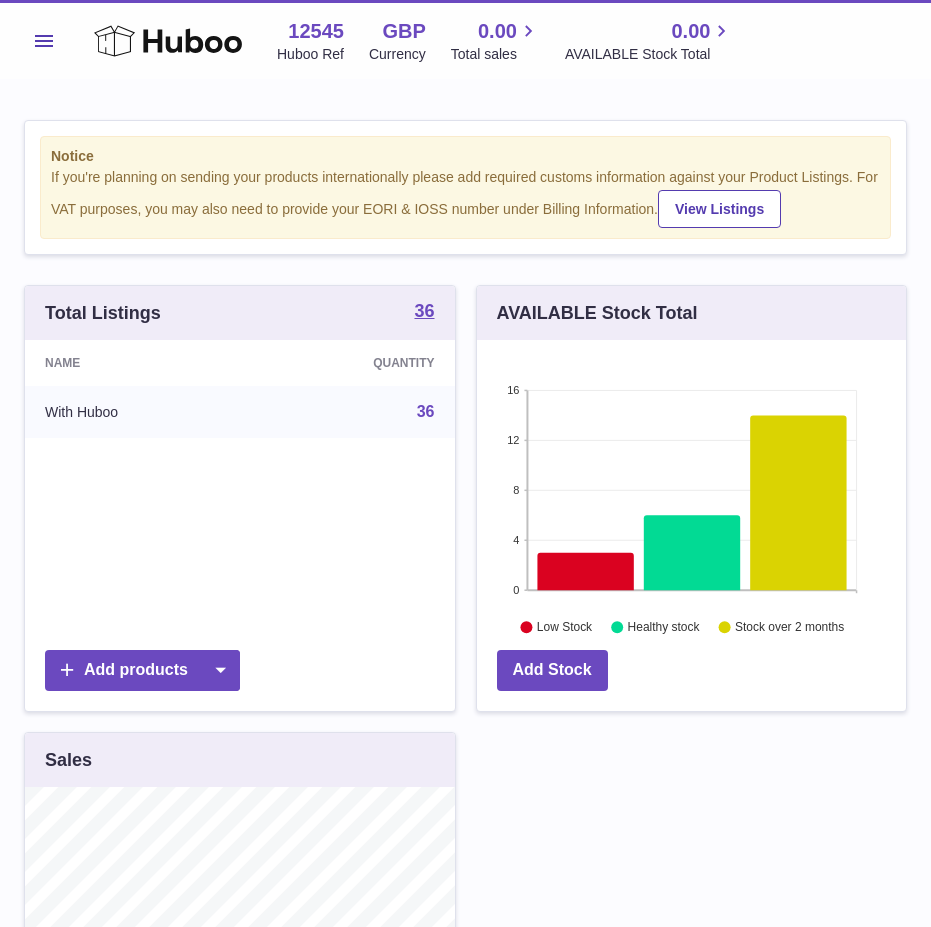 click on "Menu" at bounding box center [44, 41] 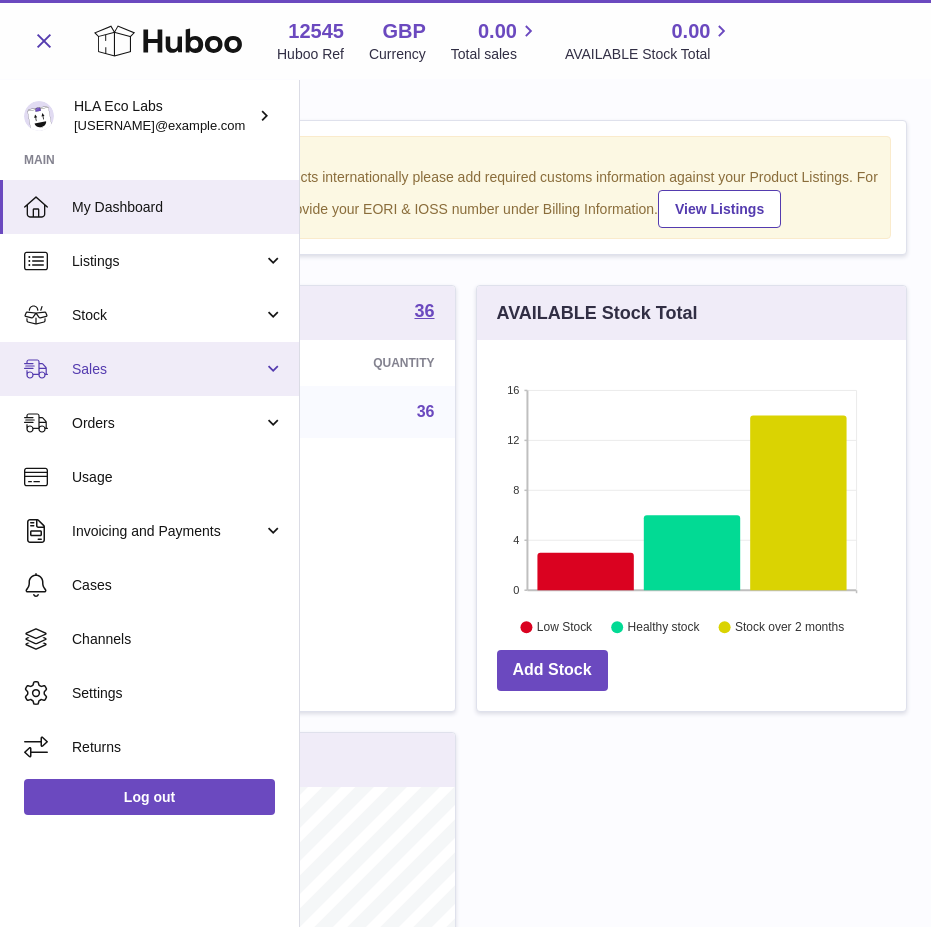 click on "Sales" at bounding box center (167, 369) 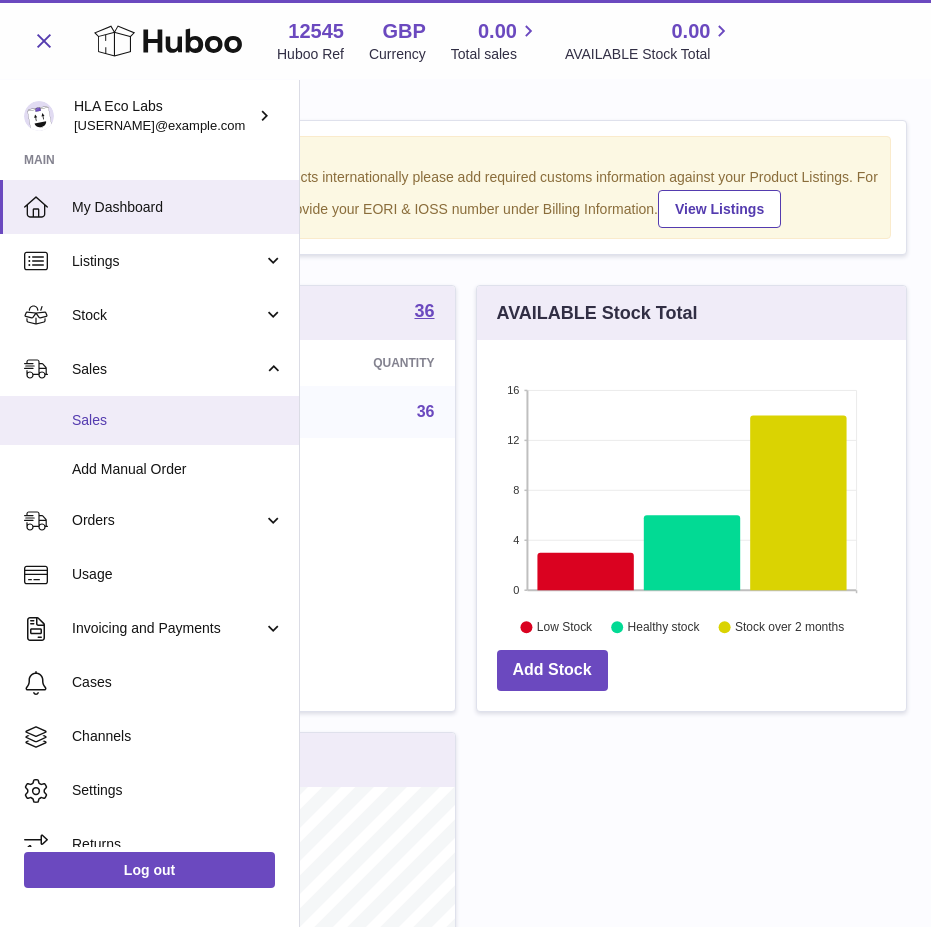 click on "Sales" at bounding box center (178, 420) 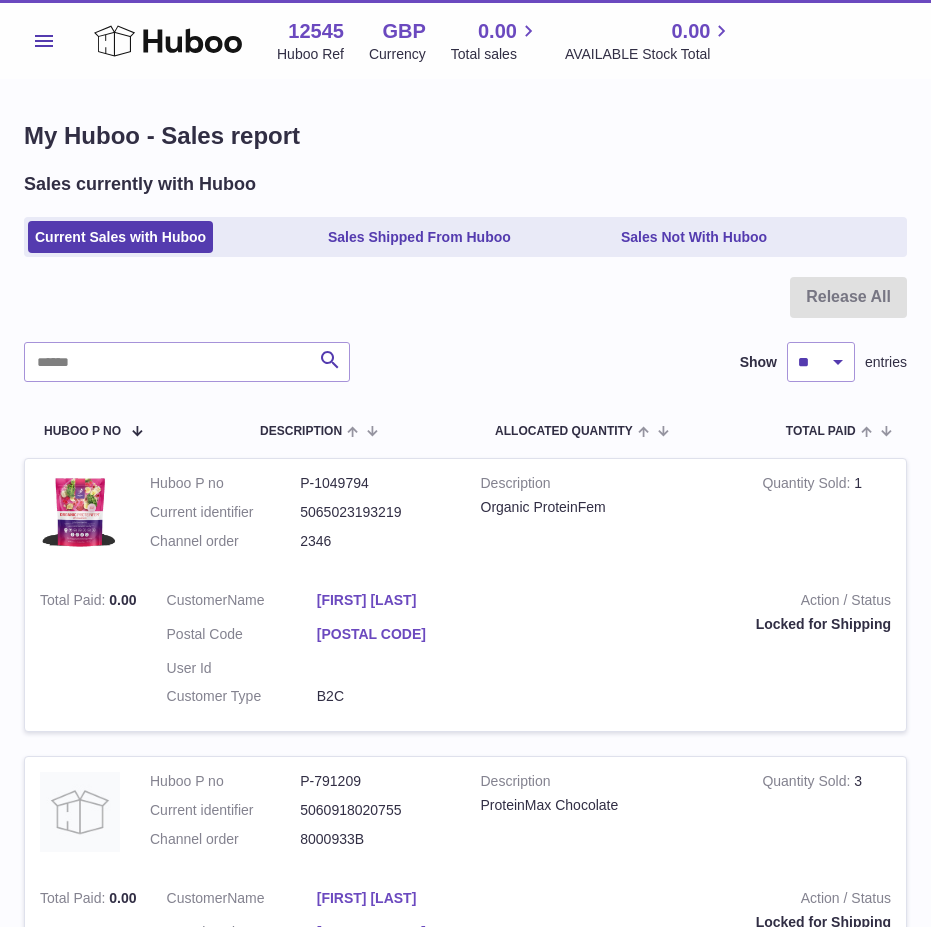 scroll, scrollTop: 0, scrollLeft: 0, axis: both 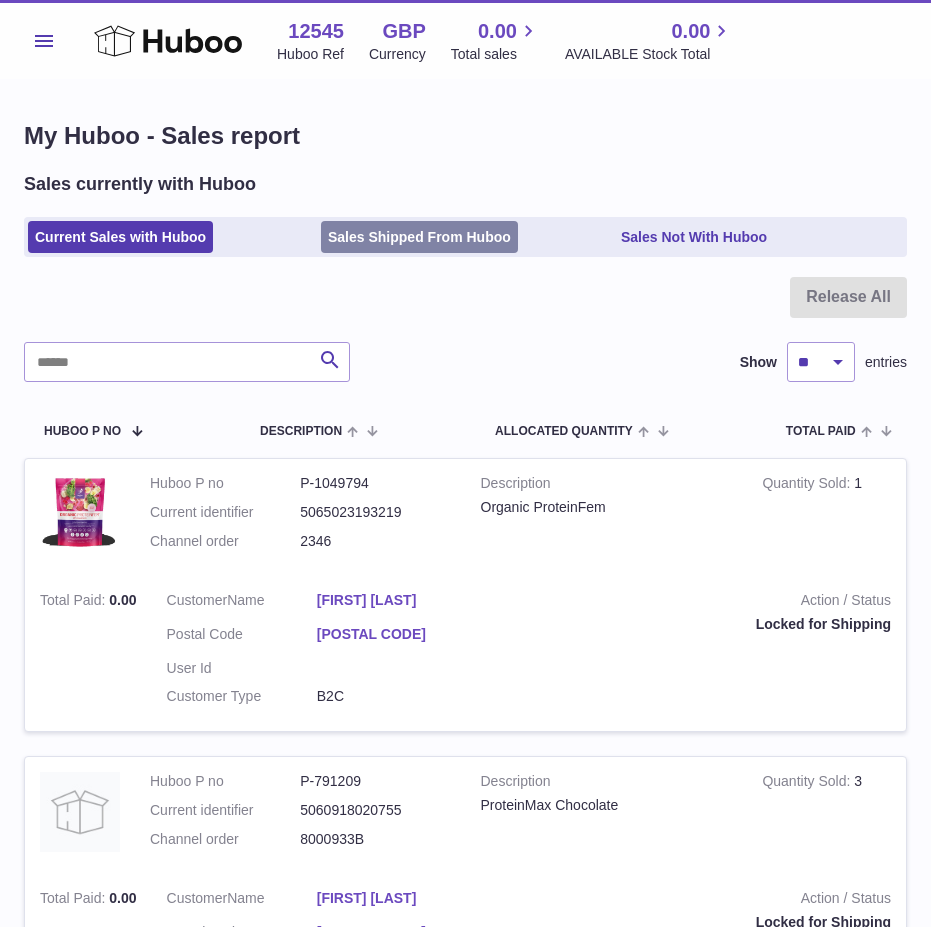 click on "Sales Shipped From Huboo" at bounding box center (419, 237) 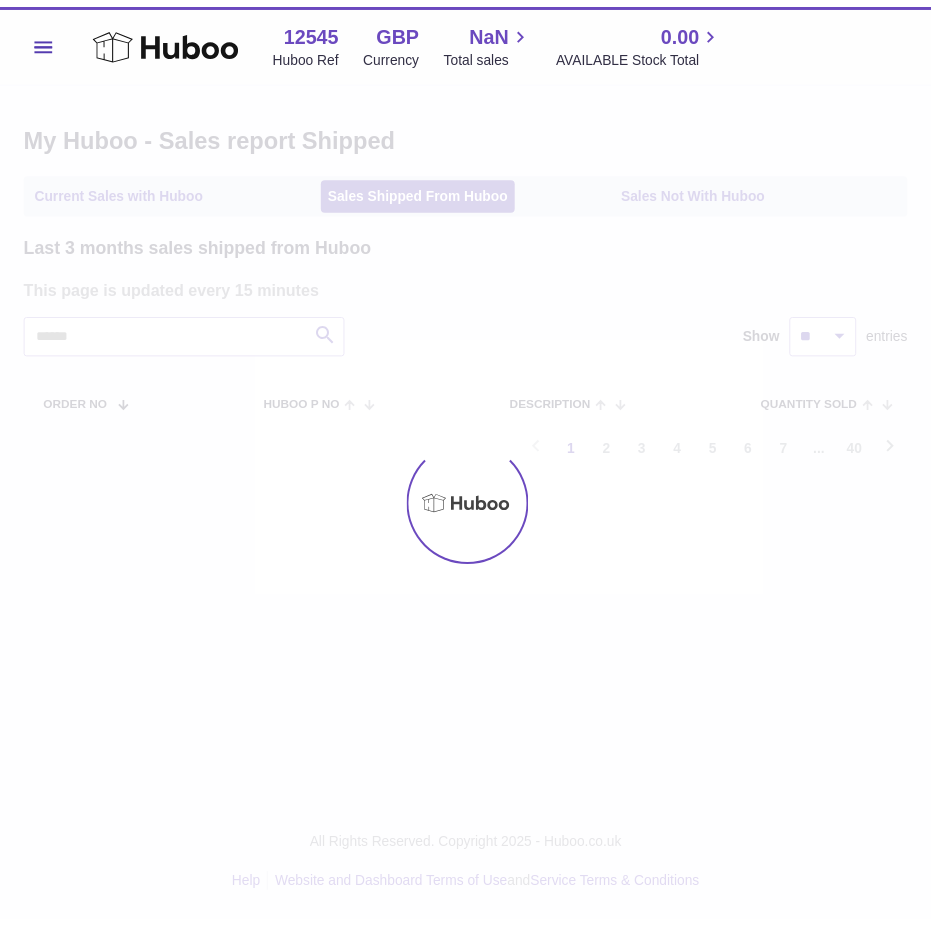 scroll, scrollTop: 0, scrollLeft: 0, axis: both 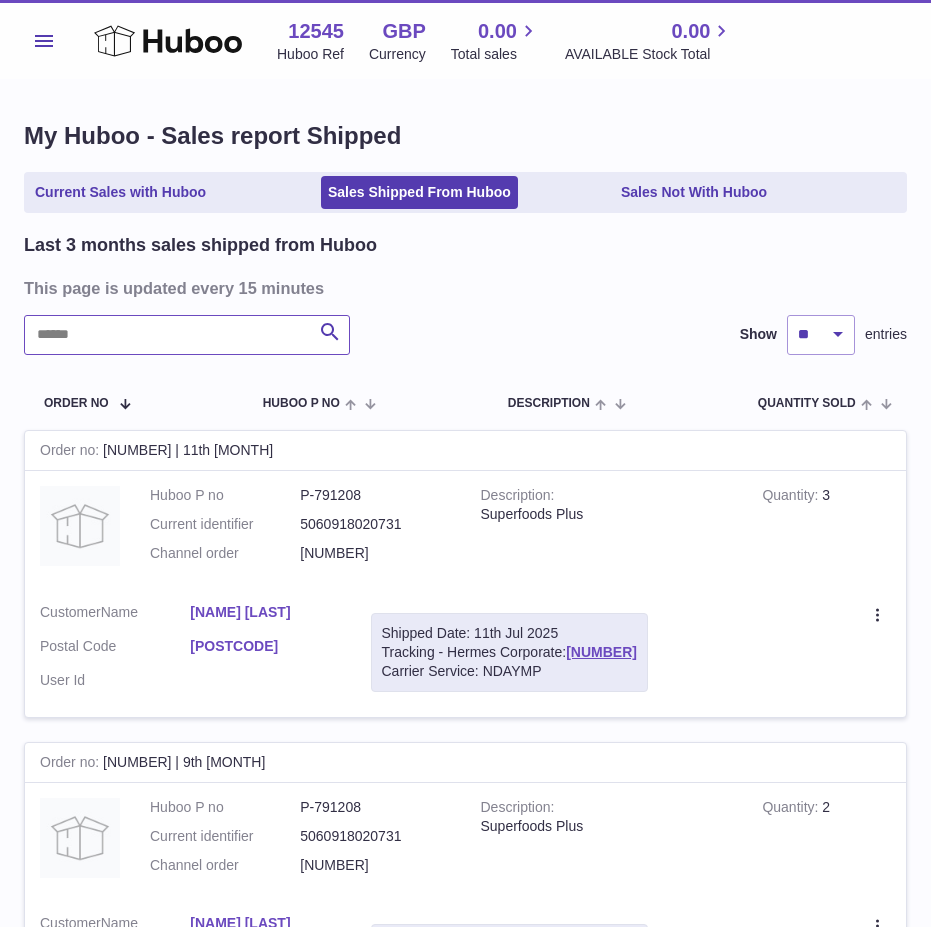 click at bounding box center [187, 335] 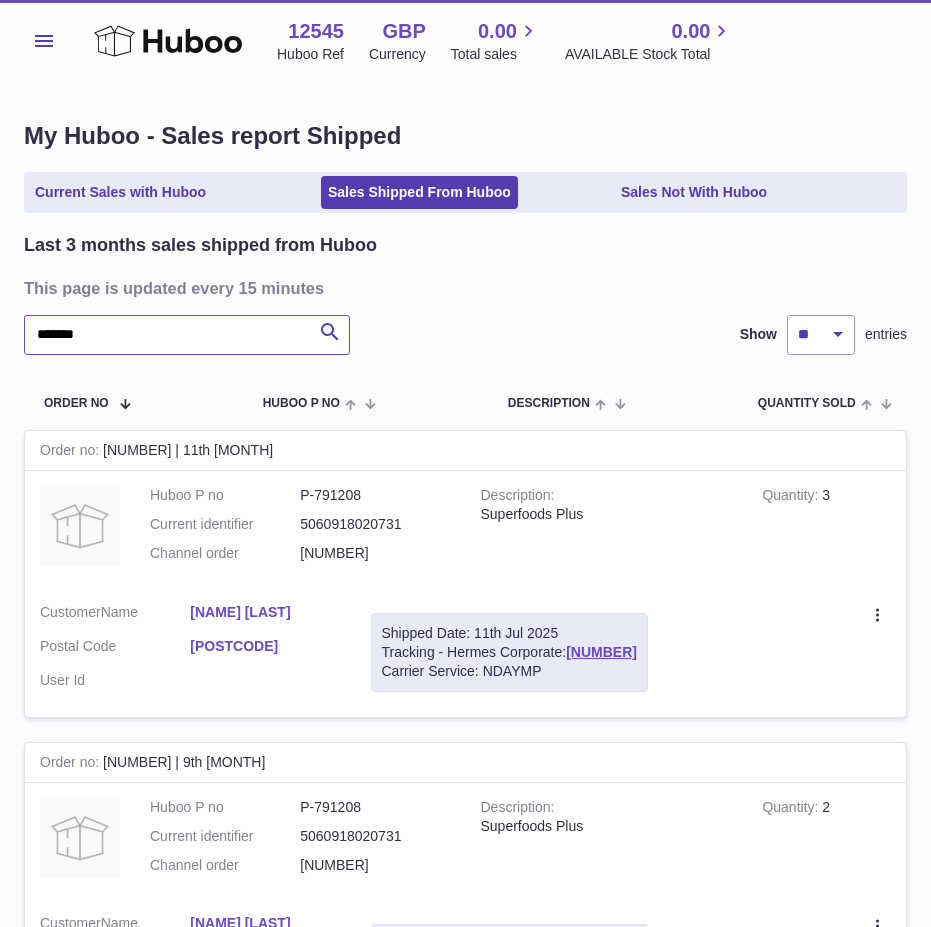 type on "*******" 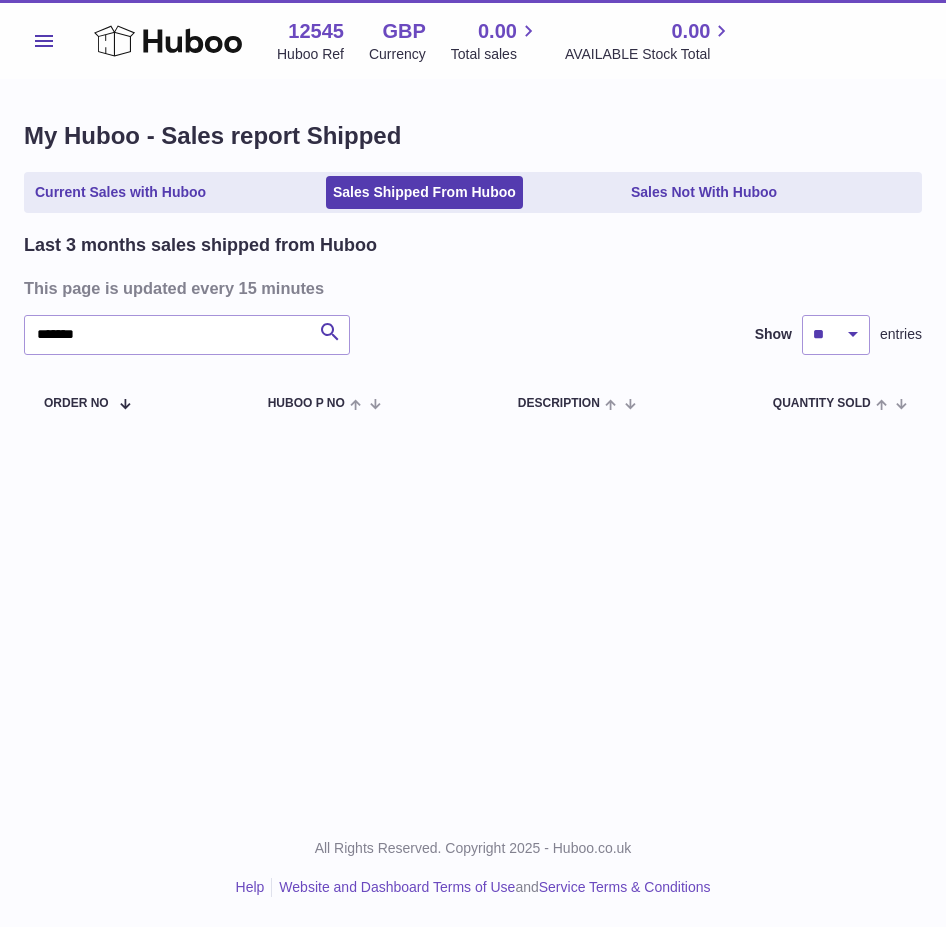 click on "Menu   Huboo     12545   Huboo Ref    GBP   Currency   0.00     Total sales   0.00     AVAILABLE Stock Total   Currency   GBP   Total sales   0.00   AVAILABLE Stock Total   0.00   My Huboo - Sales report Shipped
Current Sales with Huboo
Sales Shipped From Huboo
Sales Not With Huboo
Last 3 months sales shipped from Huboo     This page is updated every 15 minutes   *******     Search
Show
** ** **
entries
Order No       Huboo P no       Description       Quantity Sold
Customer
Tracking" at bounding box center (473, 404) 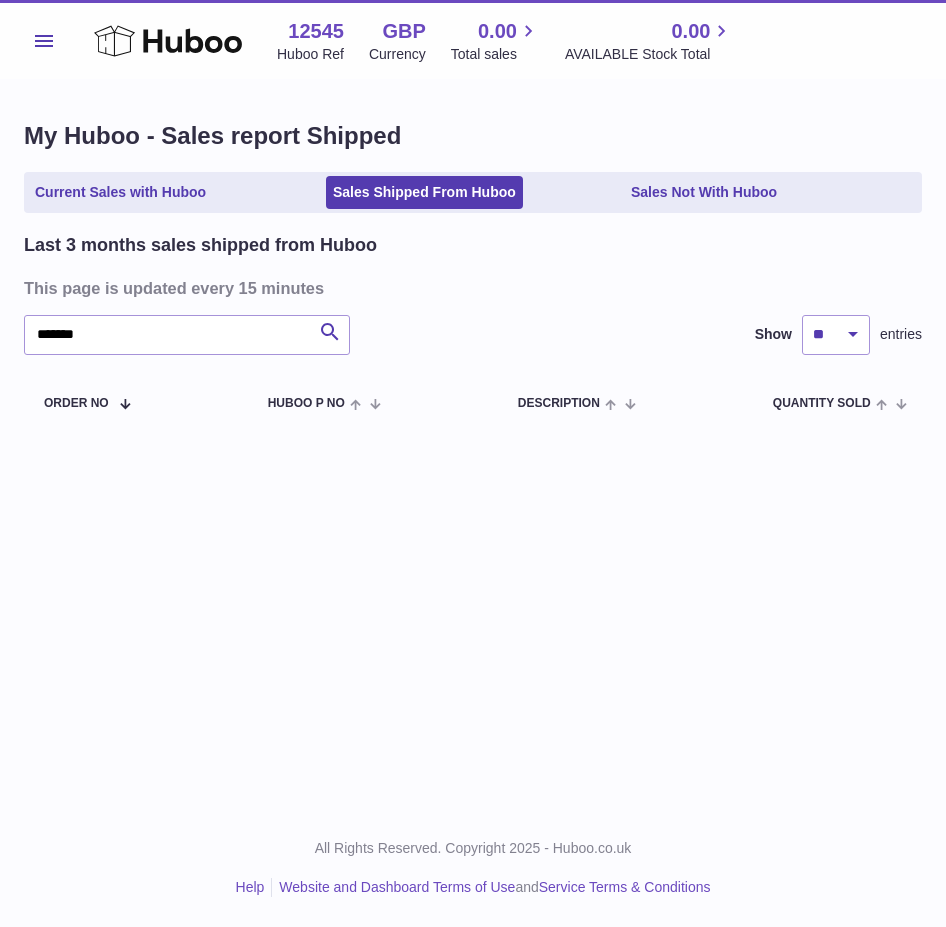 click on "Menu" at bounding box center [44, 41] 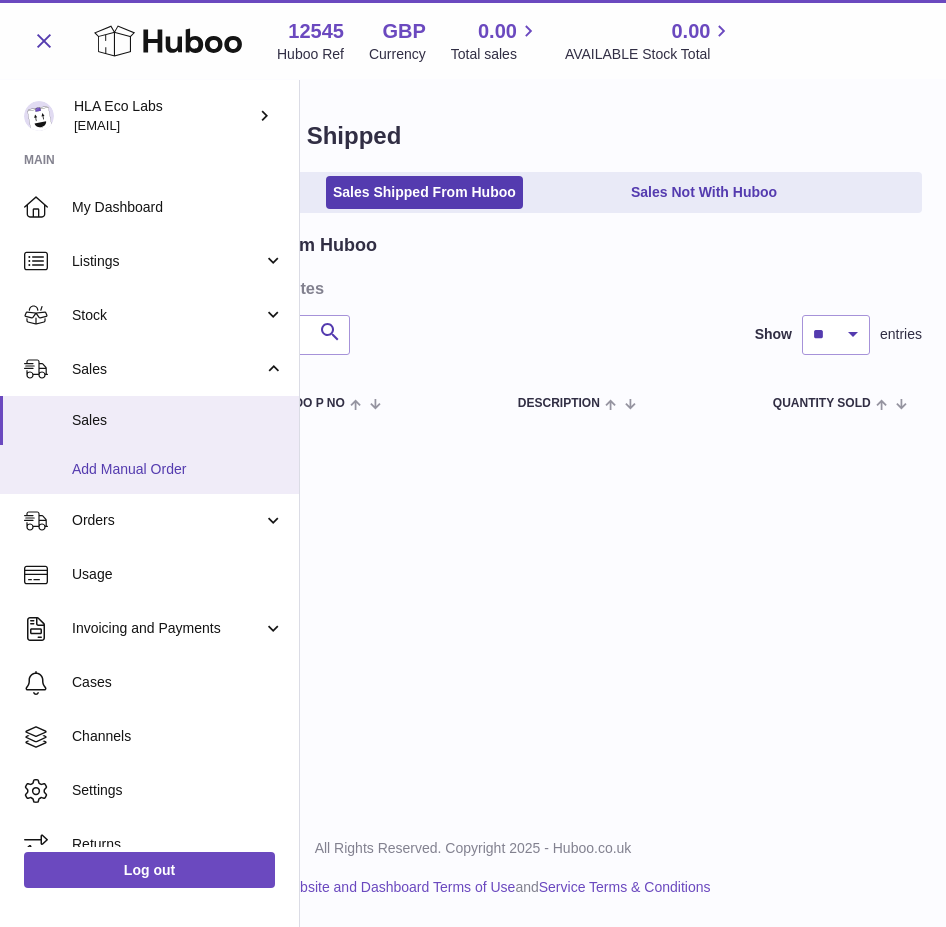 click on "Add Manual Order" at bounding box center (178, 469) 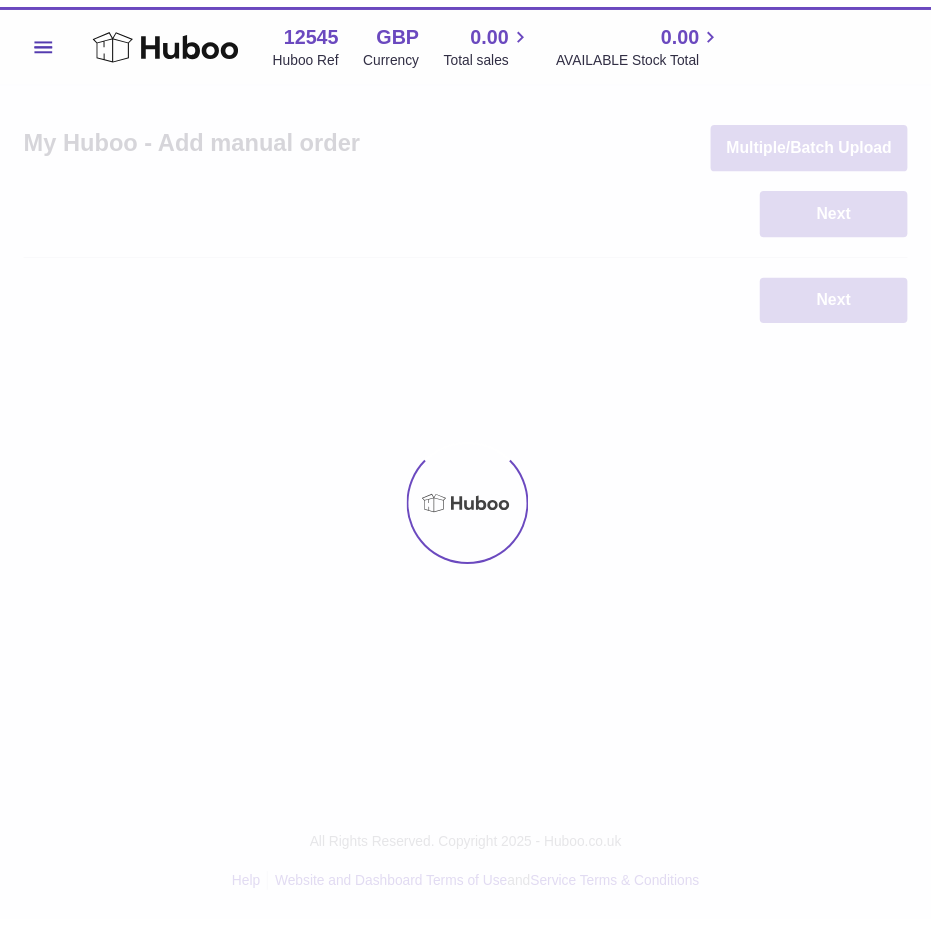 scroll, scrollTop: 0, scrollLeft: 0, axis: both 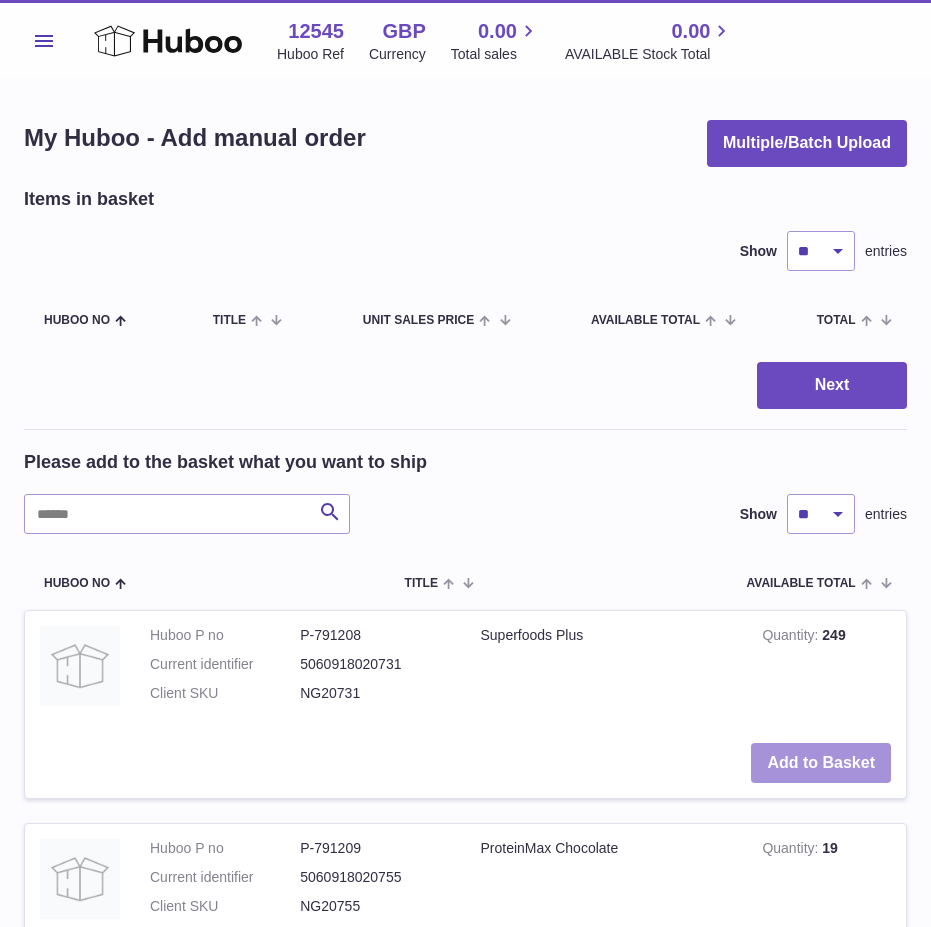 click on "Add to Basket" at bounding box center [821, 763] 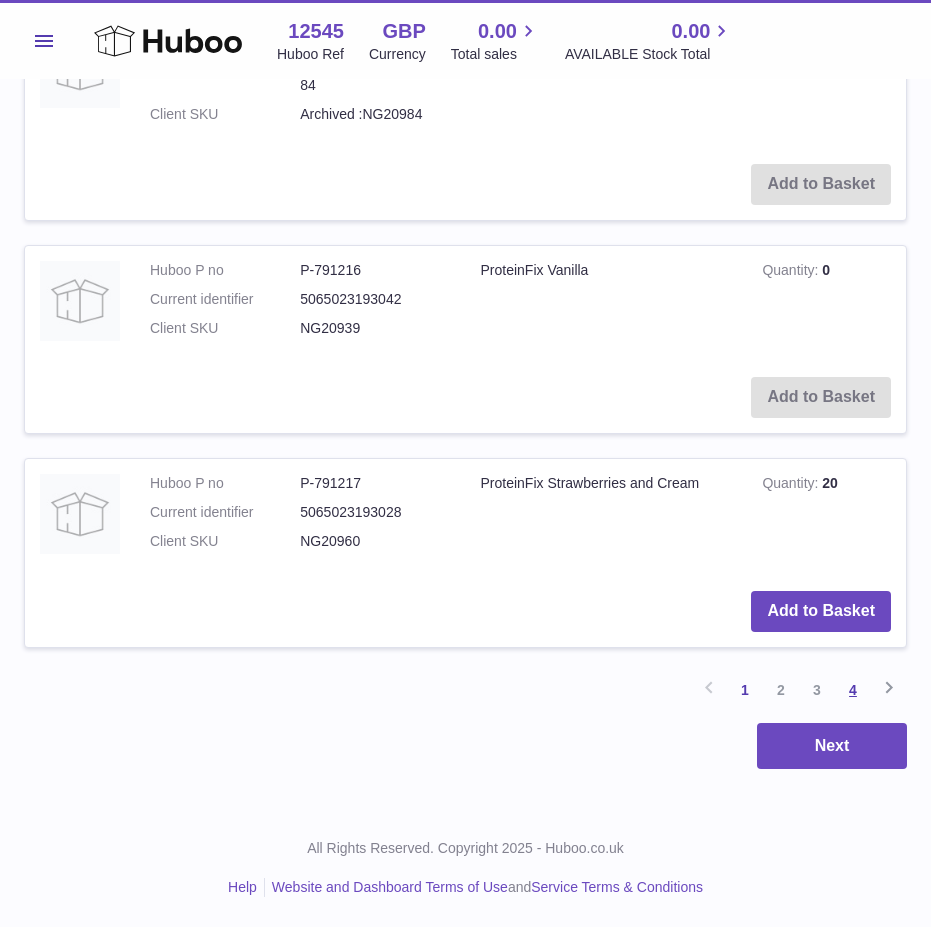 click on "4" at bounding box center (853, 690) 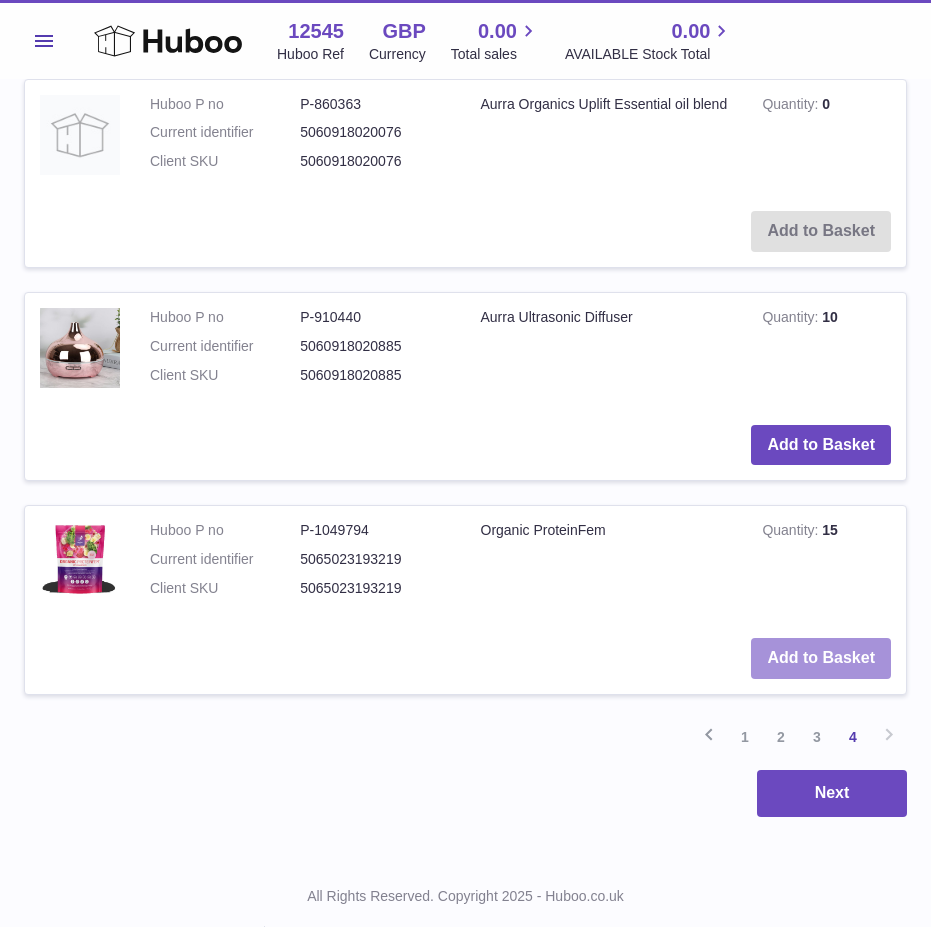 scroll, scrollTop: 2316, scrollLeft: 0, axis: vertical 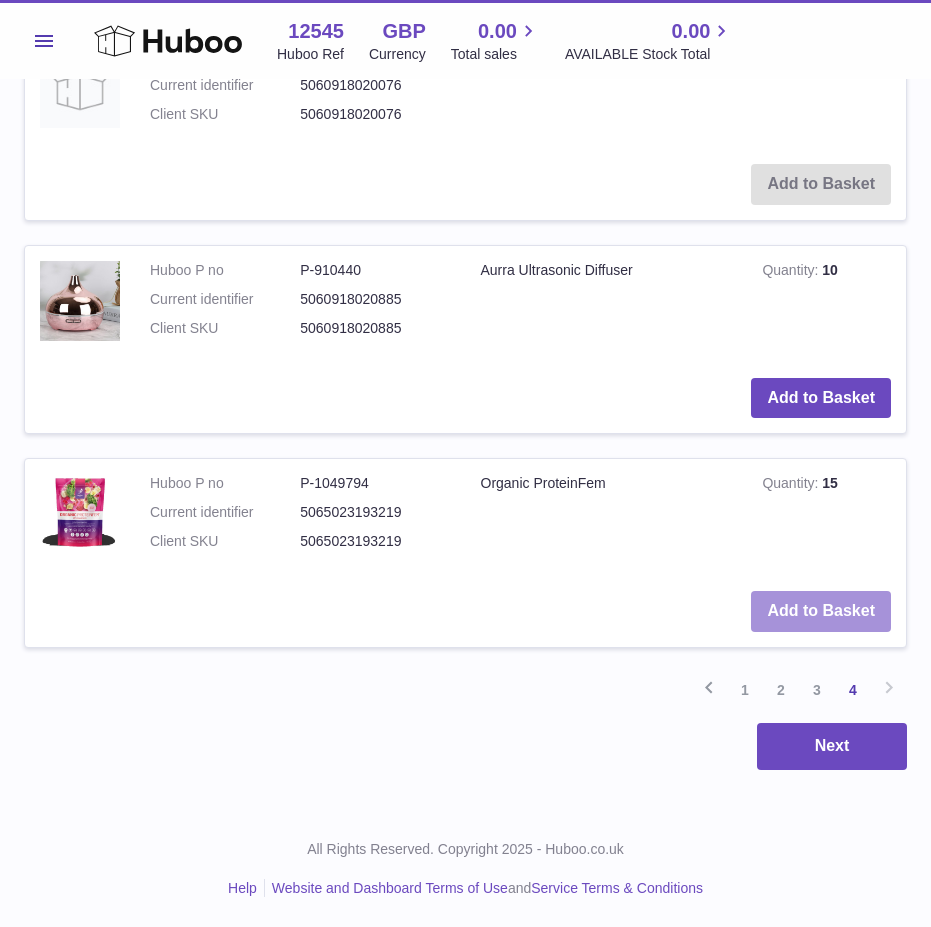 click on "Add to Basket" at bounding box center (821, 611) 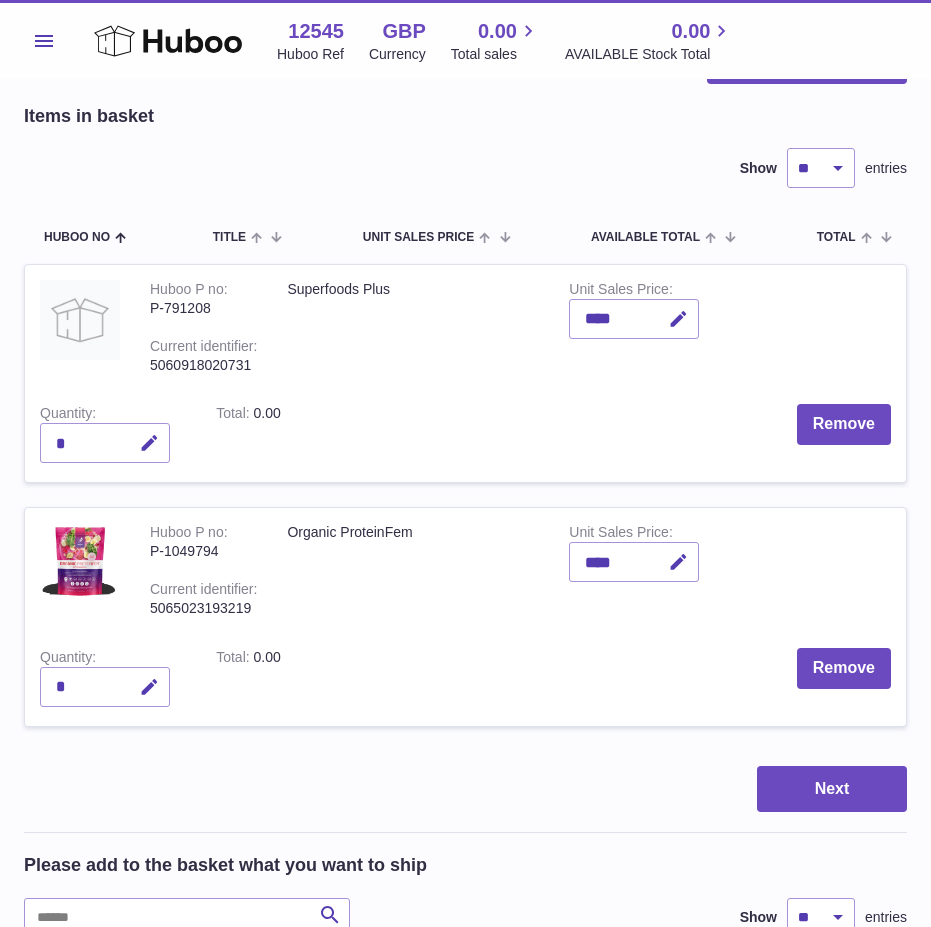 scroll, scrollTop: 0, scrollLeft: 0, axis: both 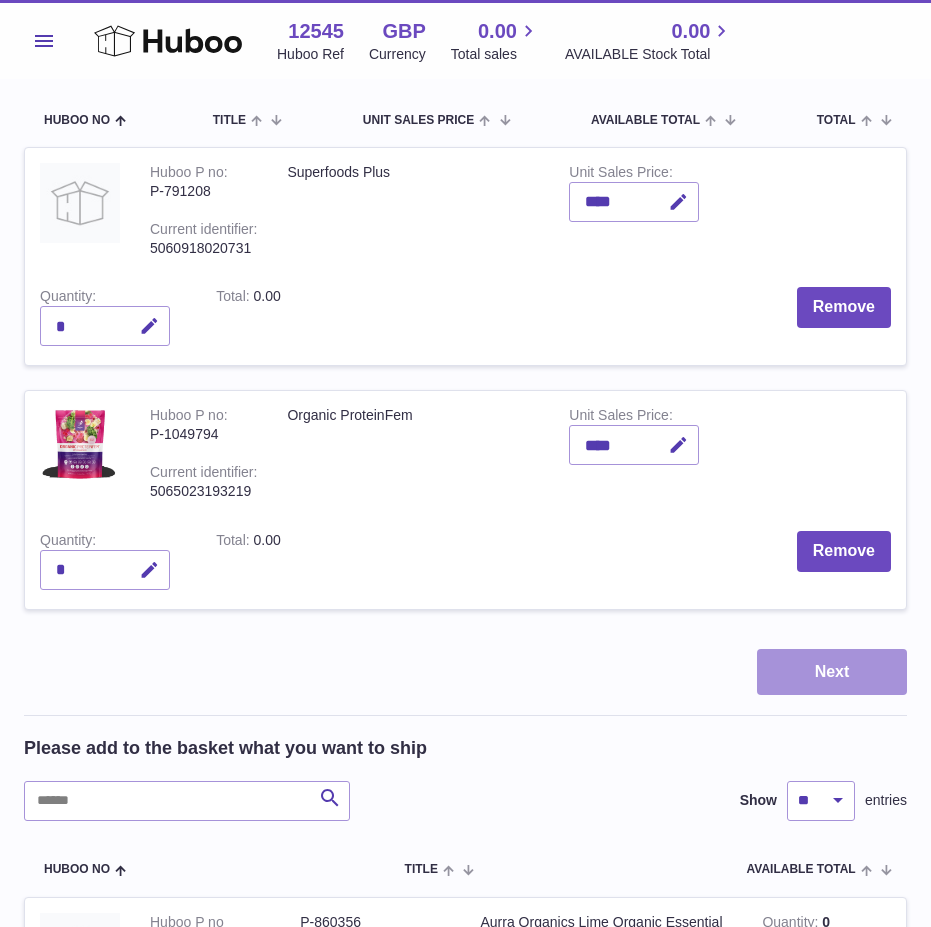 click on "Next" at bounding box center (832, 672) 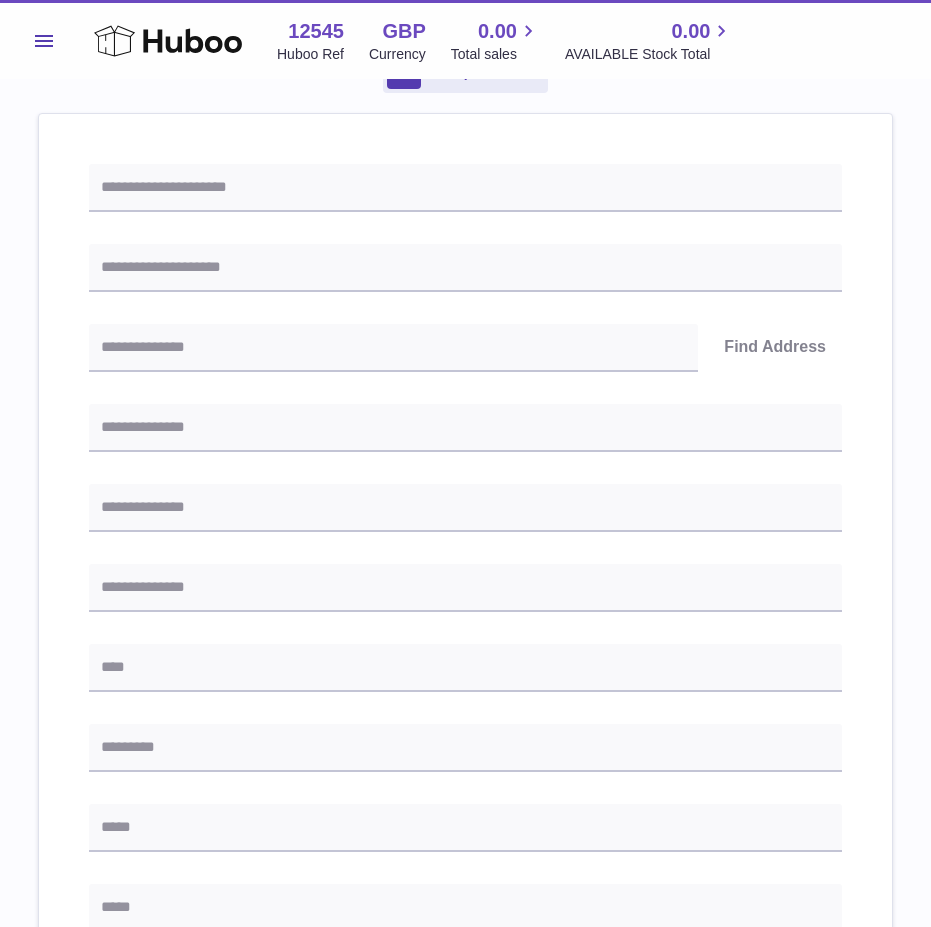 scroll, scrollTop: 0, scrollLeft: 0, axis: both 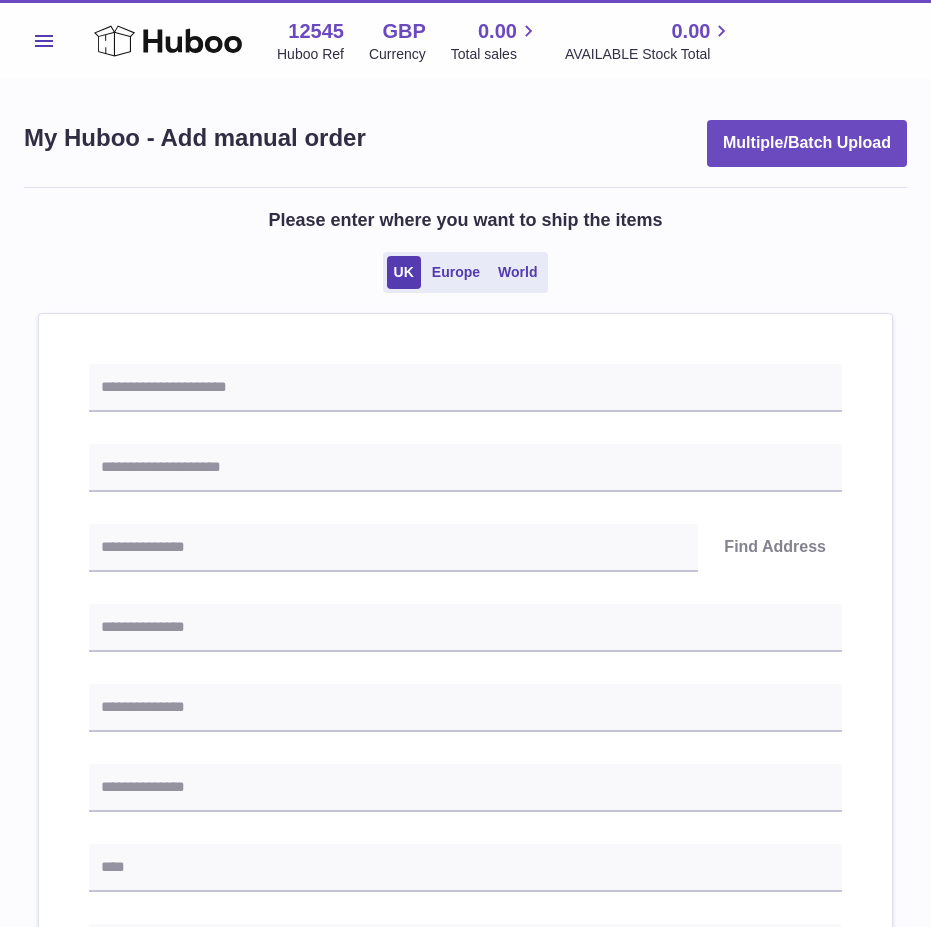 click on "Find Address
Please enter how you want to ship             Loading...
You require an order to be fulfilled which is going directly to another business or retailer rather than directly to a consumer. Please ensure you have contacted our customer service department for further information relating to any associated costs and (order completion) timescales, before proceeding.
Optional extra fields             Loading...       This will appear on the packing slip. e.g. 'Please contact us through Amazon'
B2C
Loading...
Back" at bounding box center (465, 945) 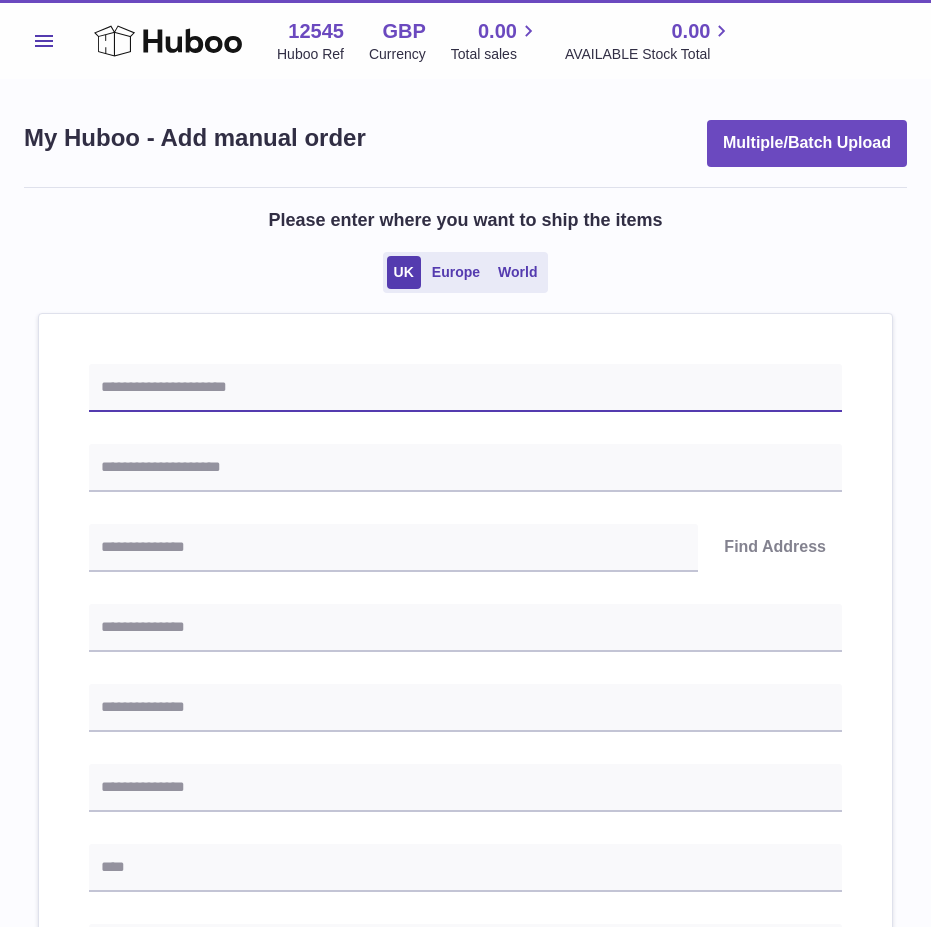 click at bounding box center (465, 388) 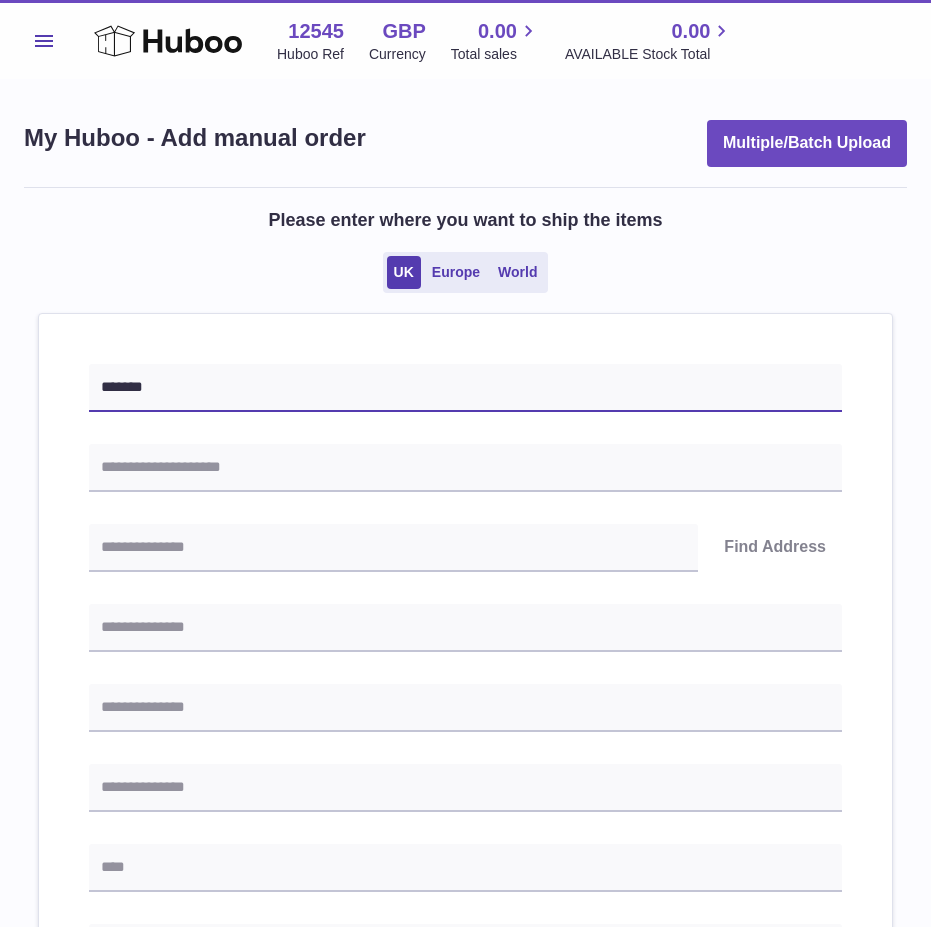type on "*******" 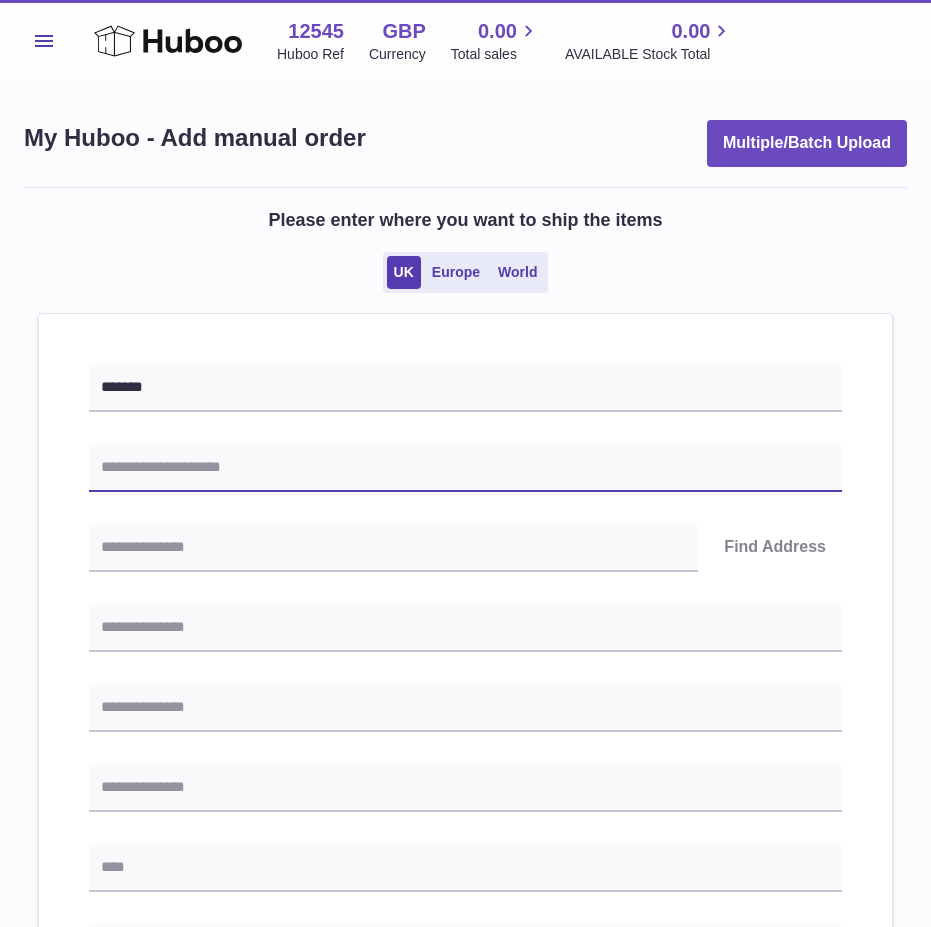 click at bounding box center [465, 468] 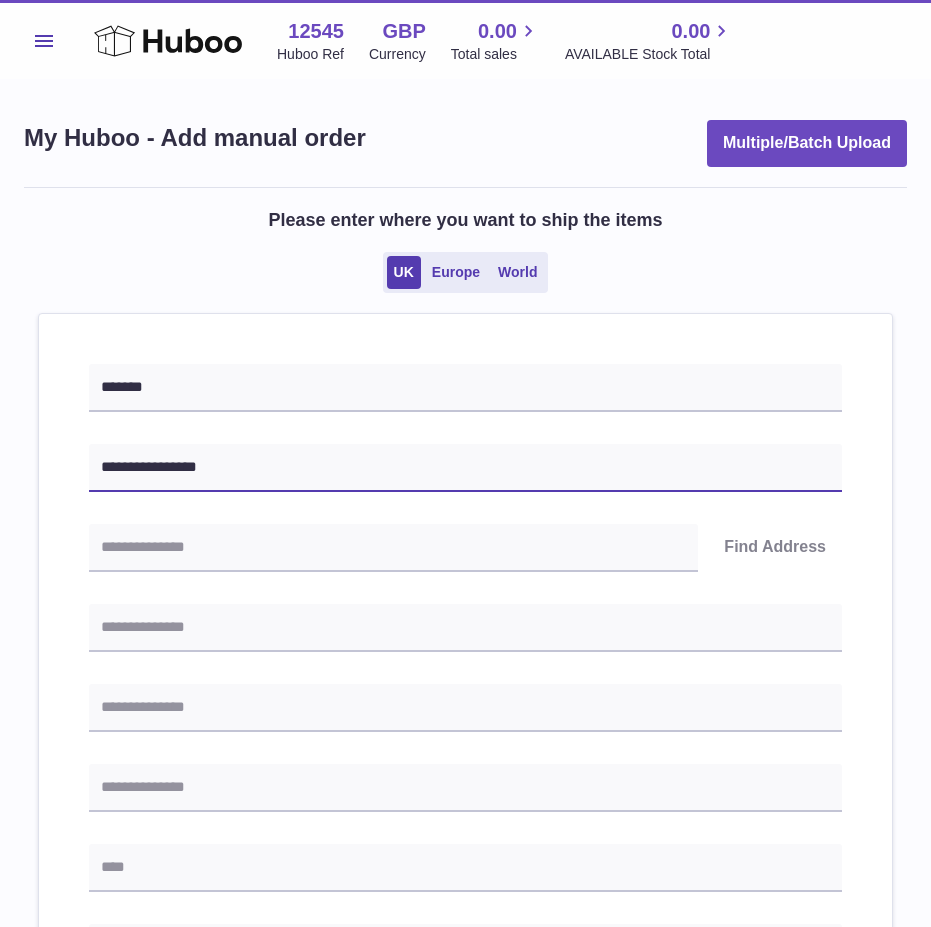 drag, startPoint x: 130, startPoint y: 480, endPoint x: -107, endPoint y: 458, distance: 238.0189 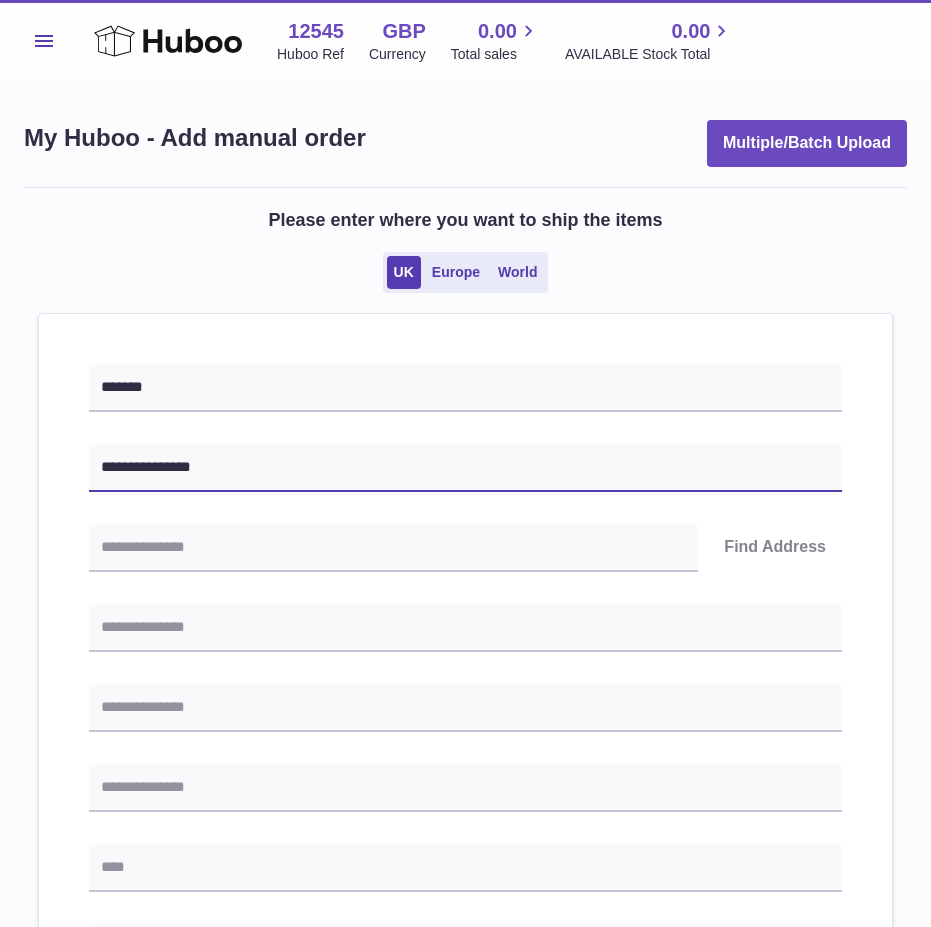 type on "**********" 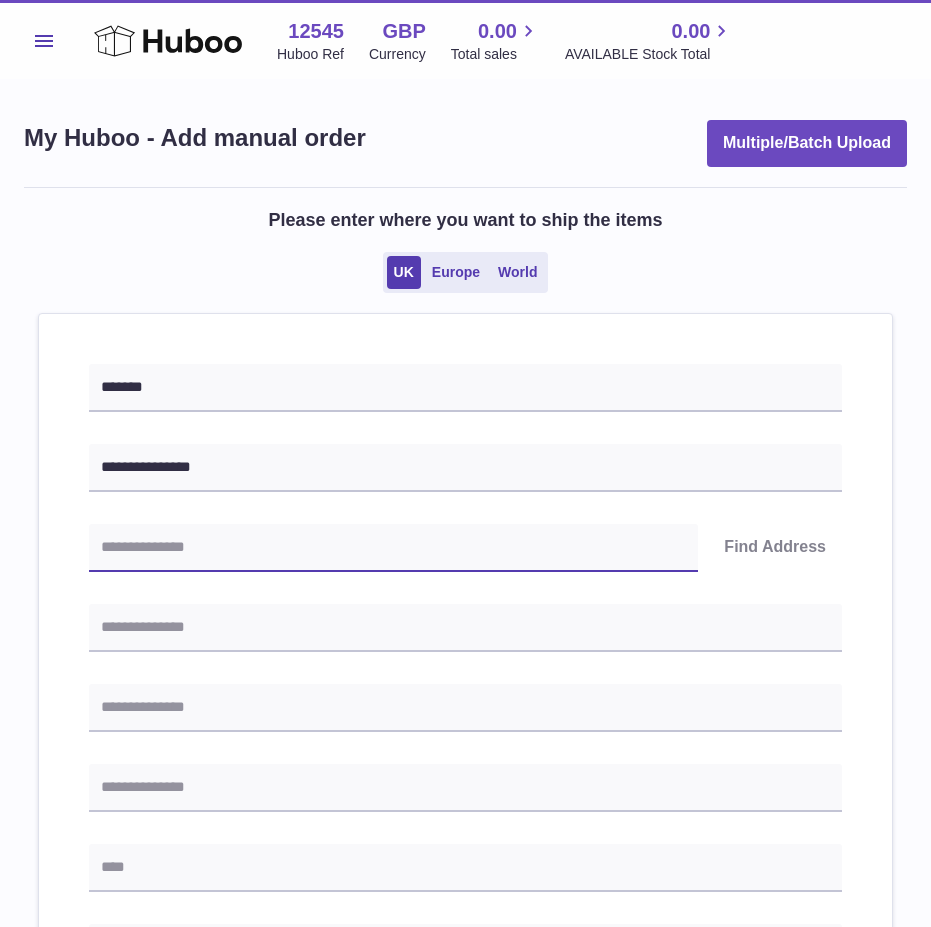 click at bounding box center [393, 548] 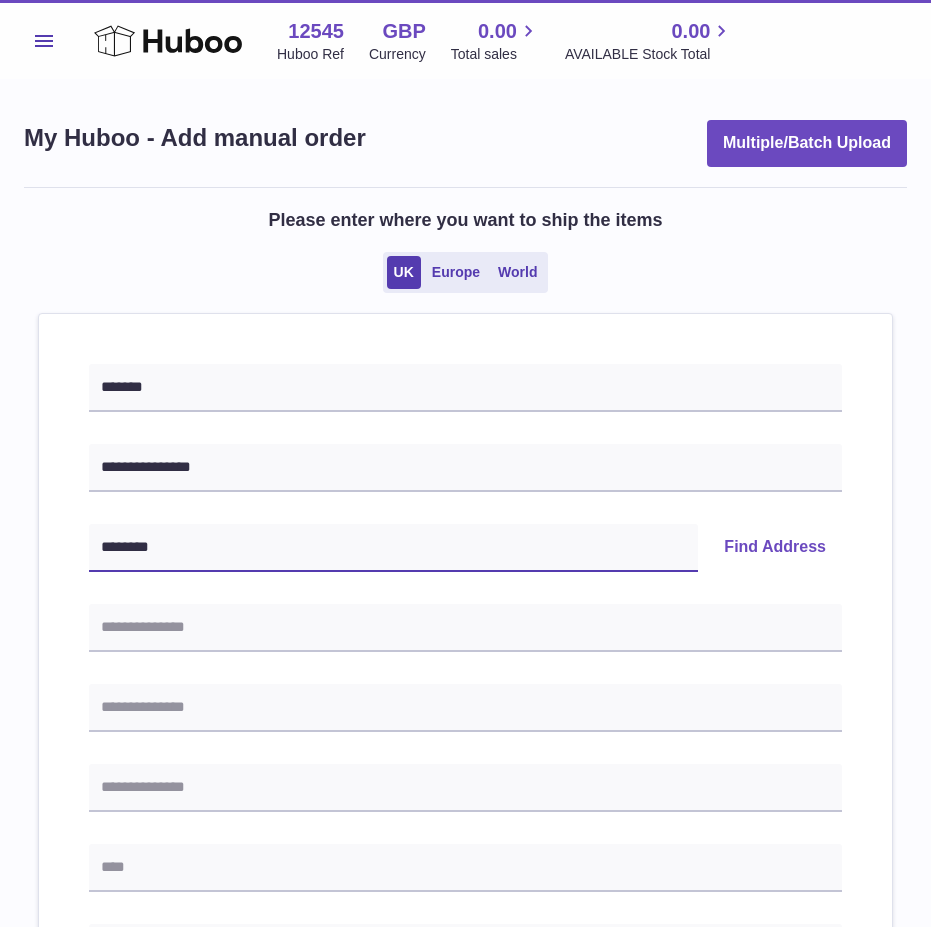 drag, startPoint x: 20, startPoint y: 569, endPoint x: 29, endPoint y: 561, distance: 12.0415945 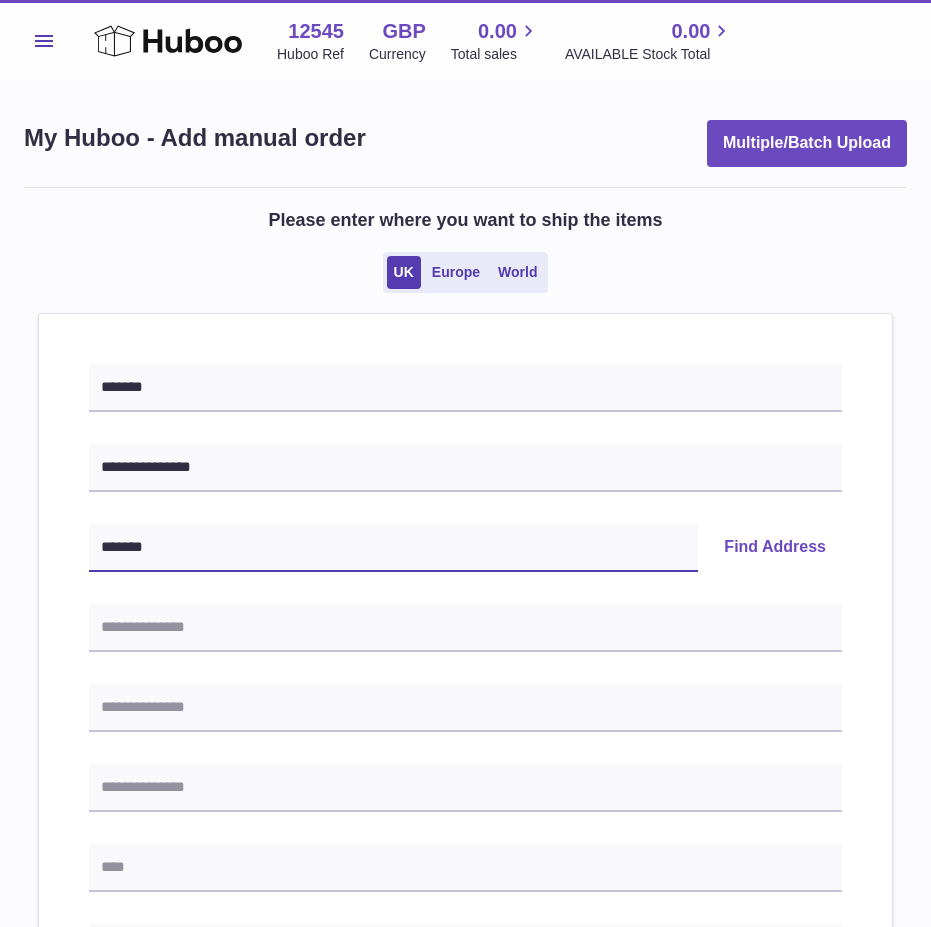 type on "*******" 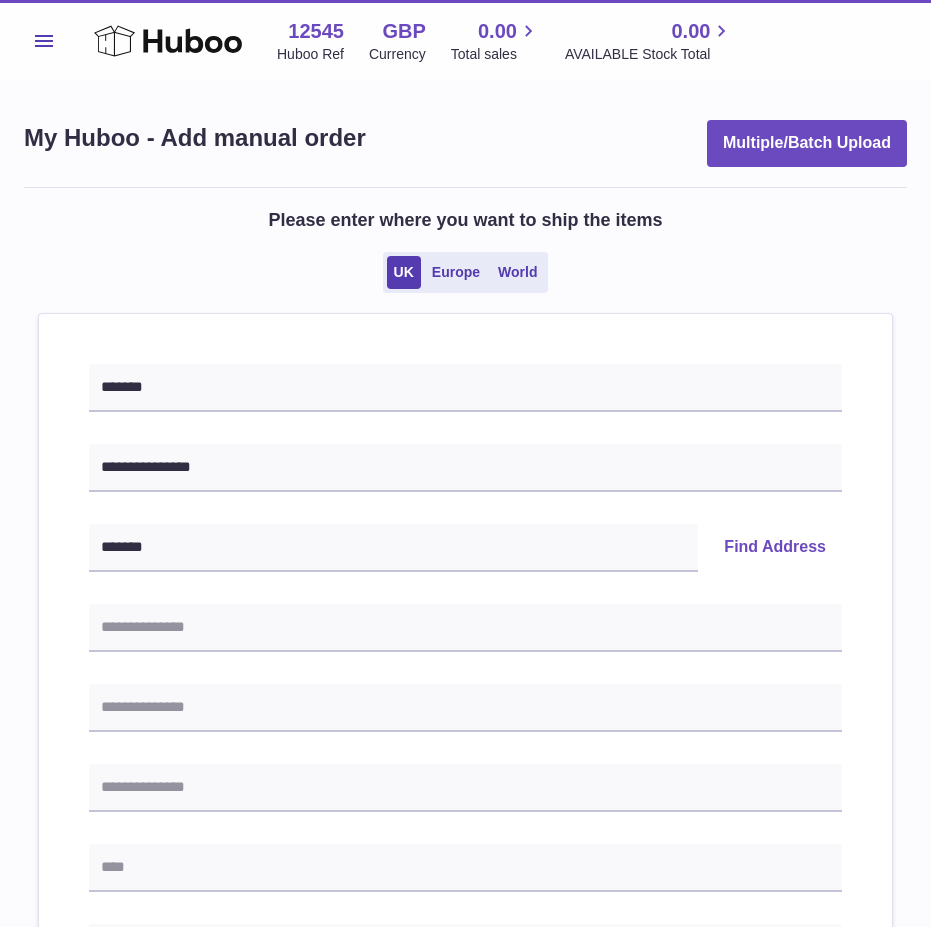 click on "Find Address" at bounding box center (775, 548) 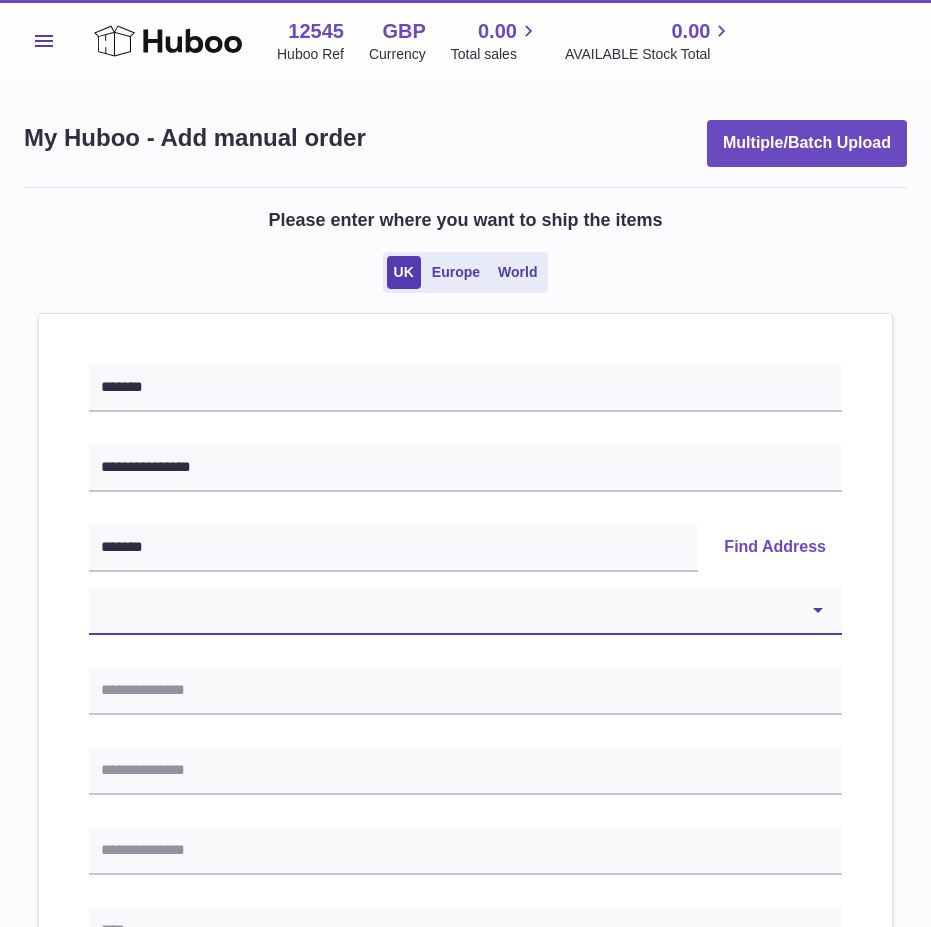 click on "**********" at bounding box center [465, 611] 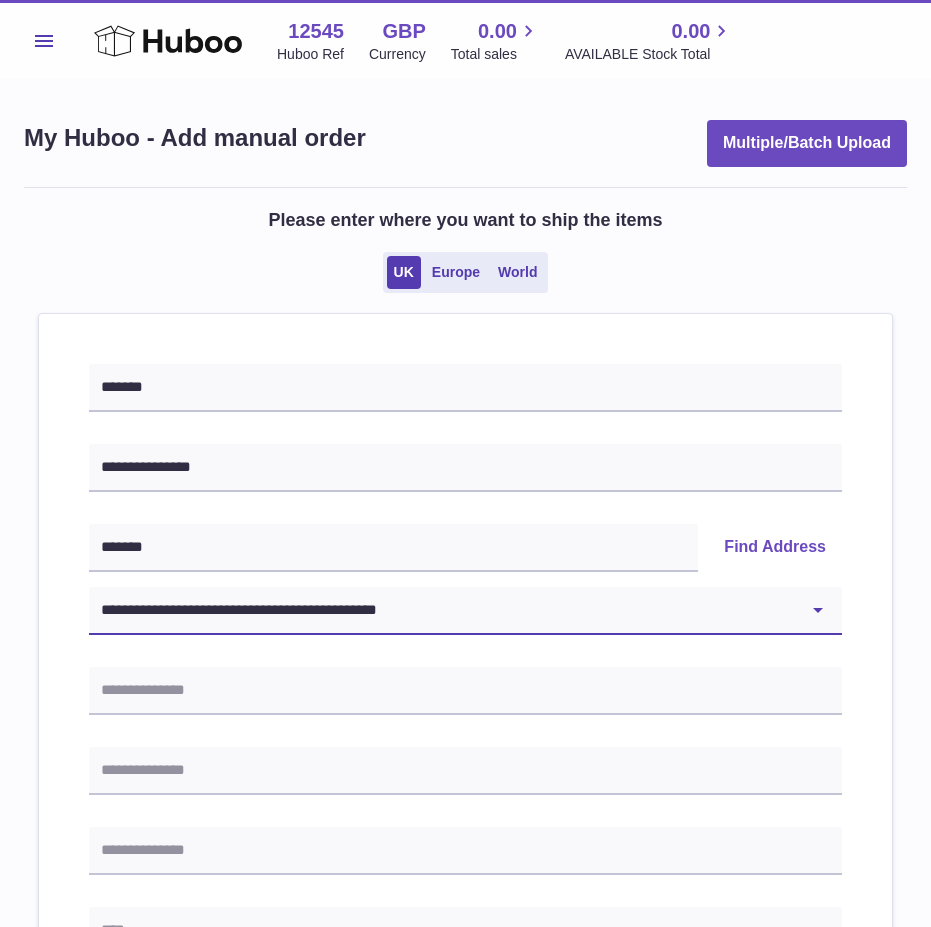 click on "**********" at bounding box center [465, 611] 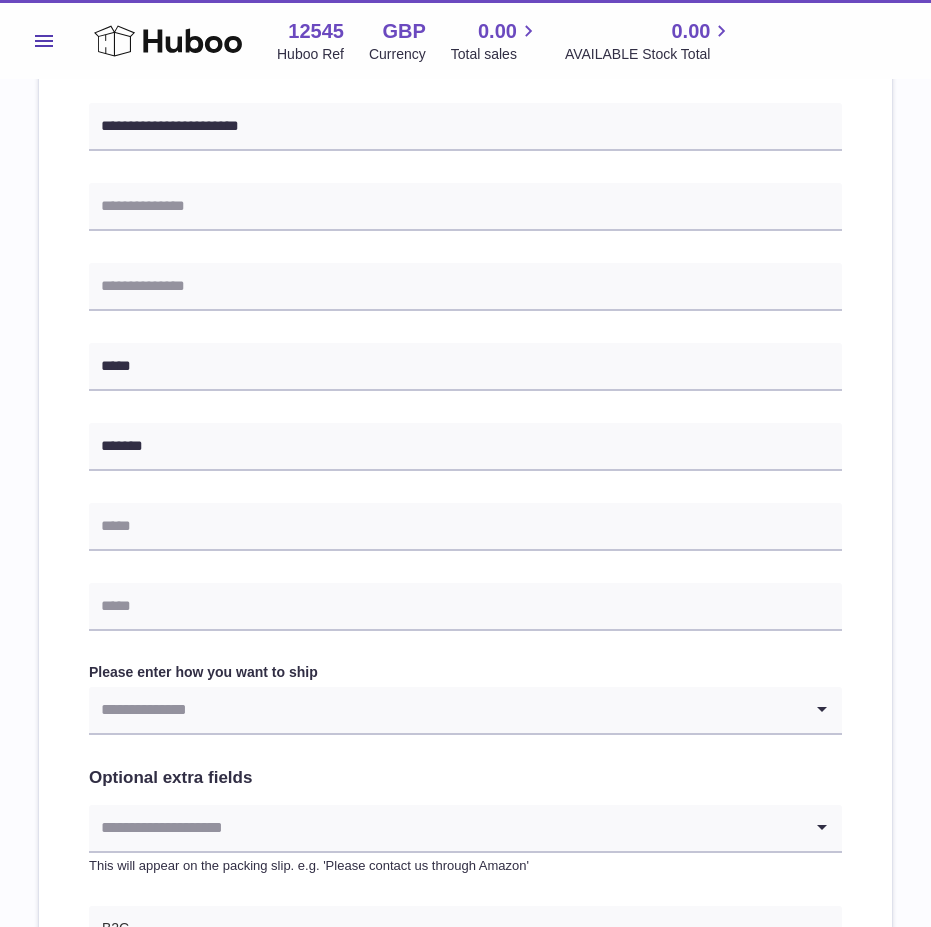 scroll, scrollTop: 600, scrollLeft: 0, axis: vertical 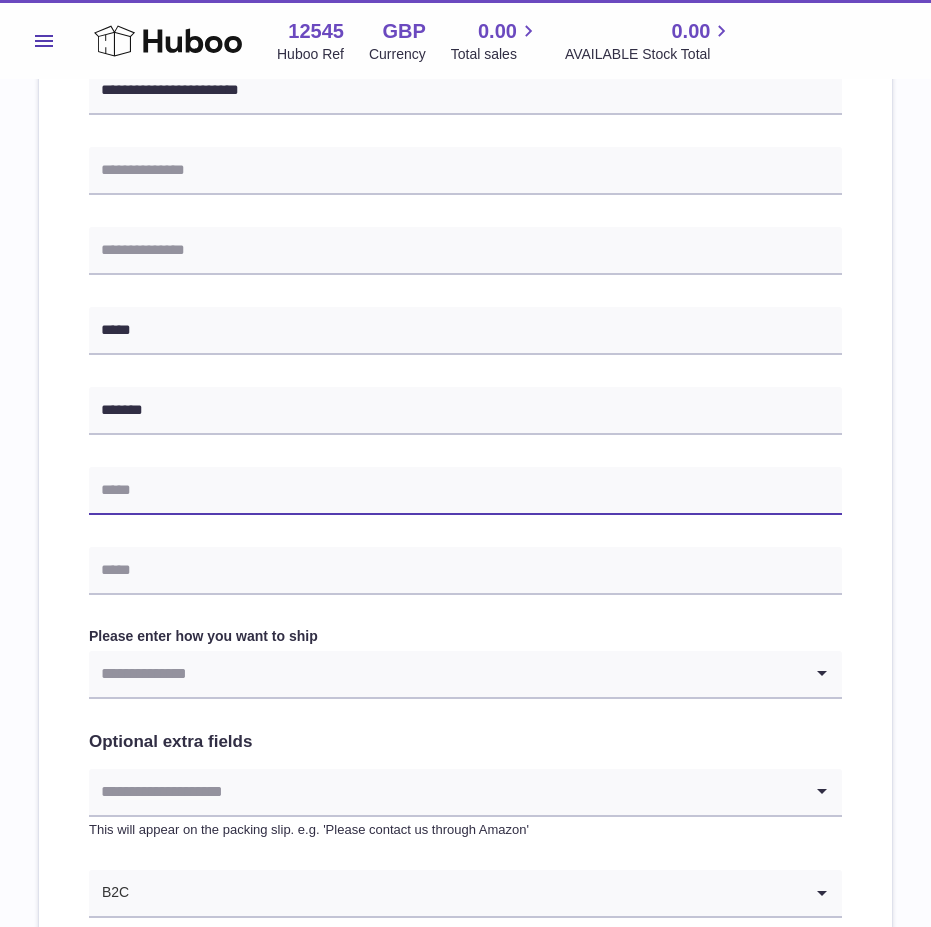 click at bounding box center (465, 491) 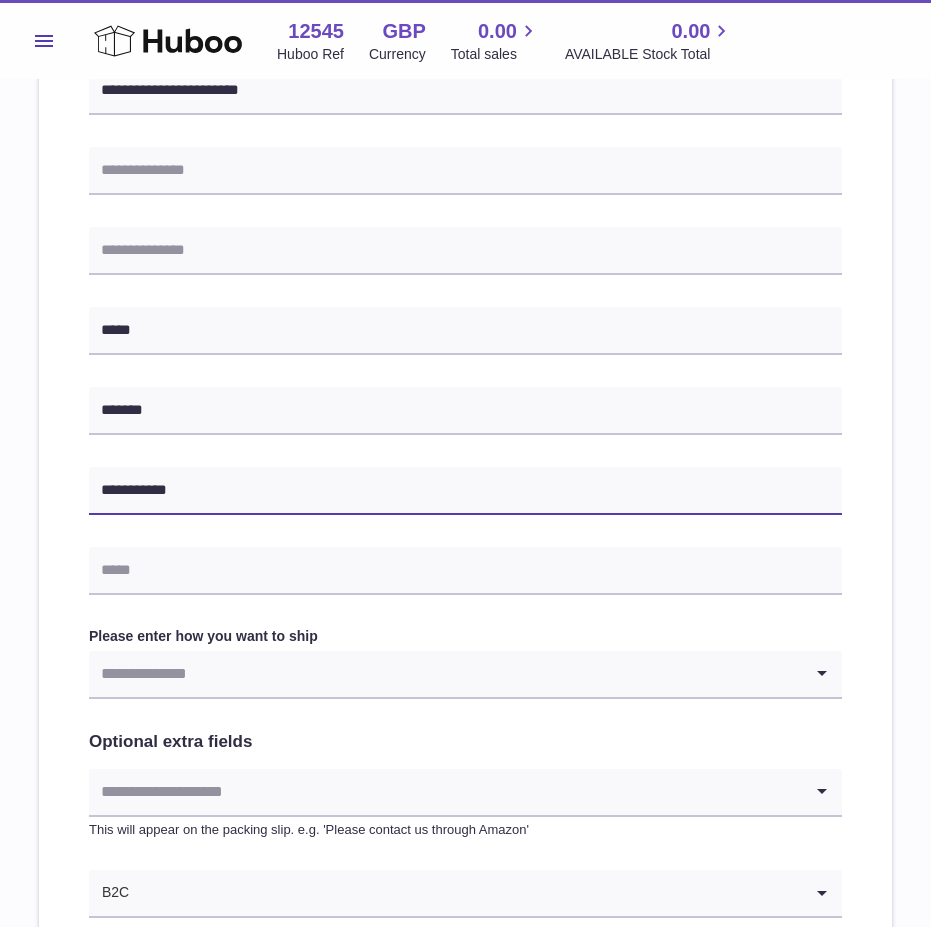 type on "**********" 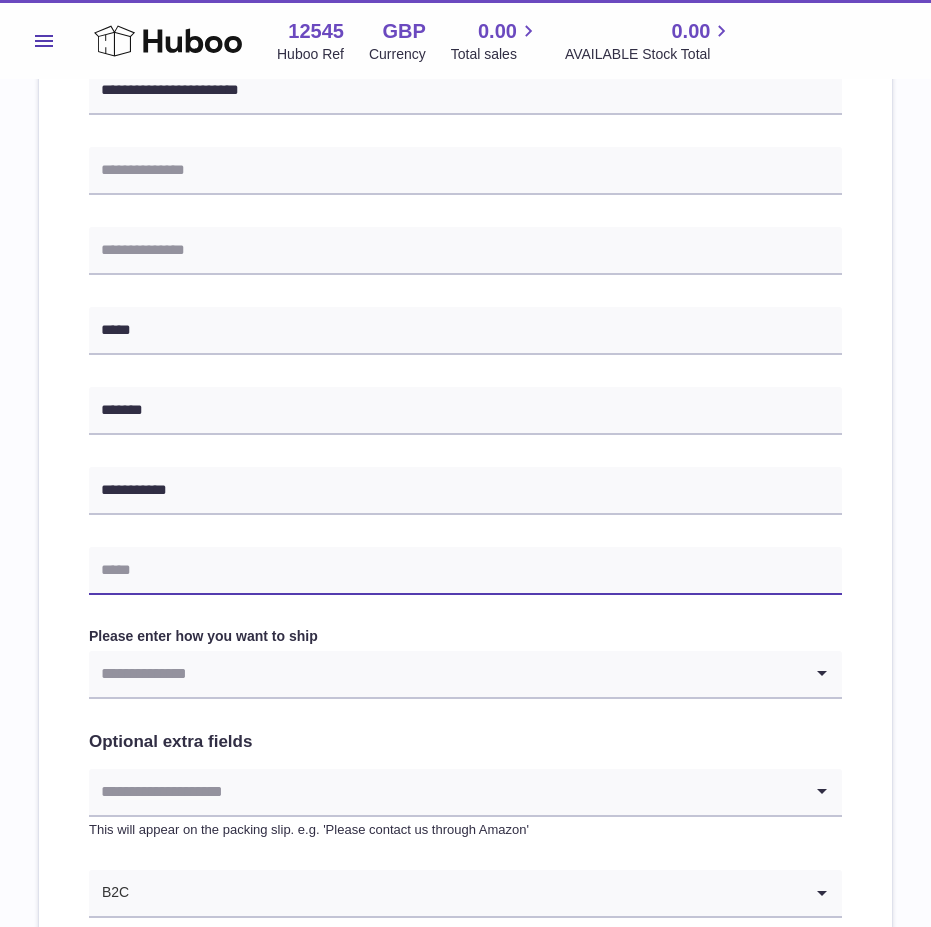 click at bounding box center (465, 571) 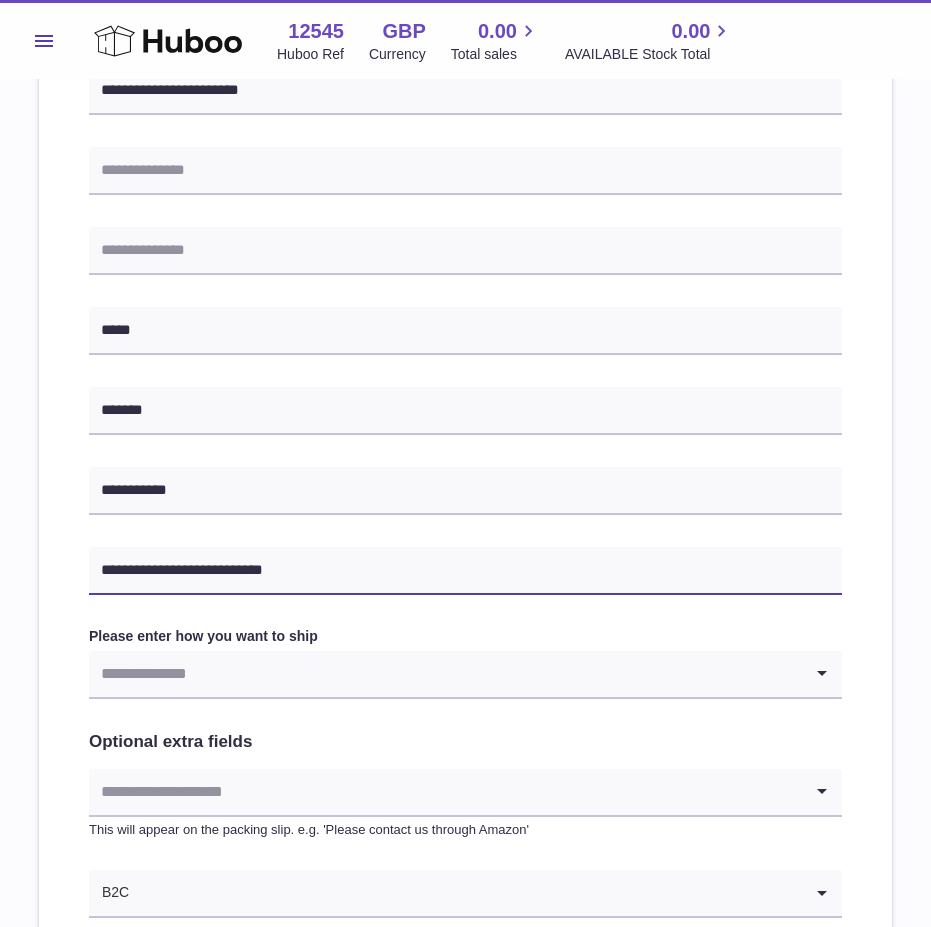 drag, startPoint x: 126, startPoint y: 573, endPoint x: -1, endPoint y: 585, distance: 127.56567 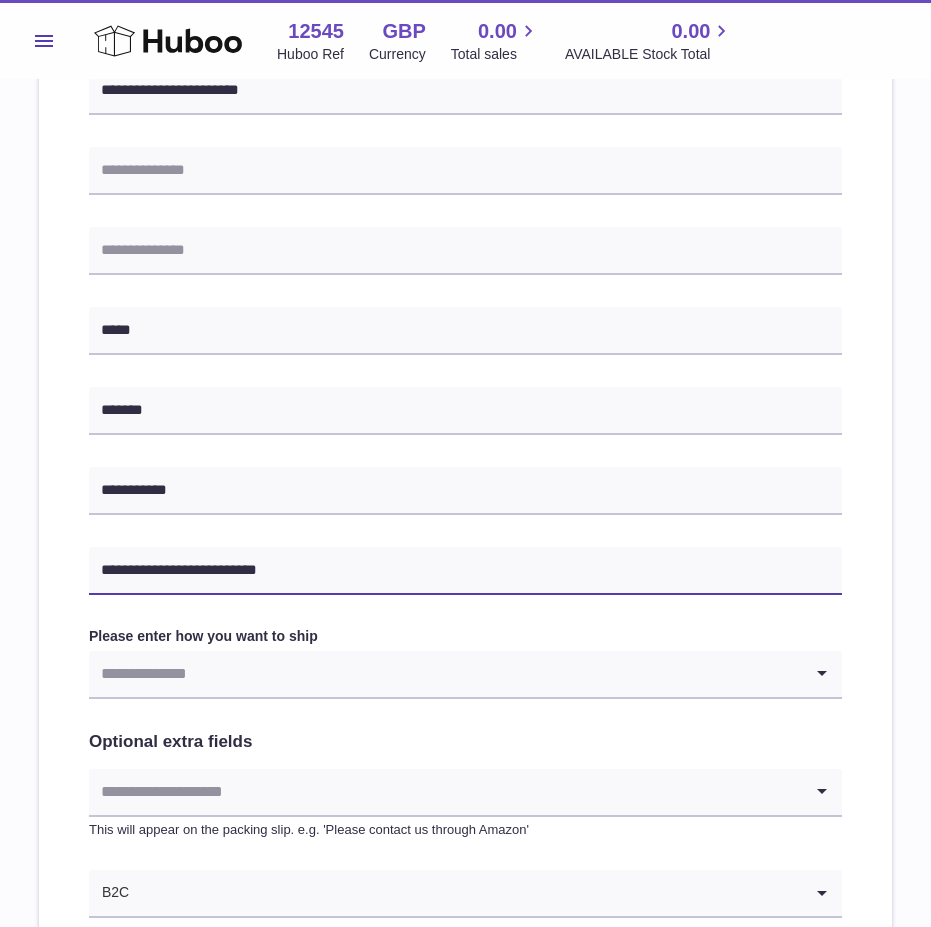 type on "**********" 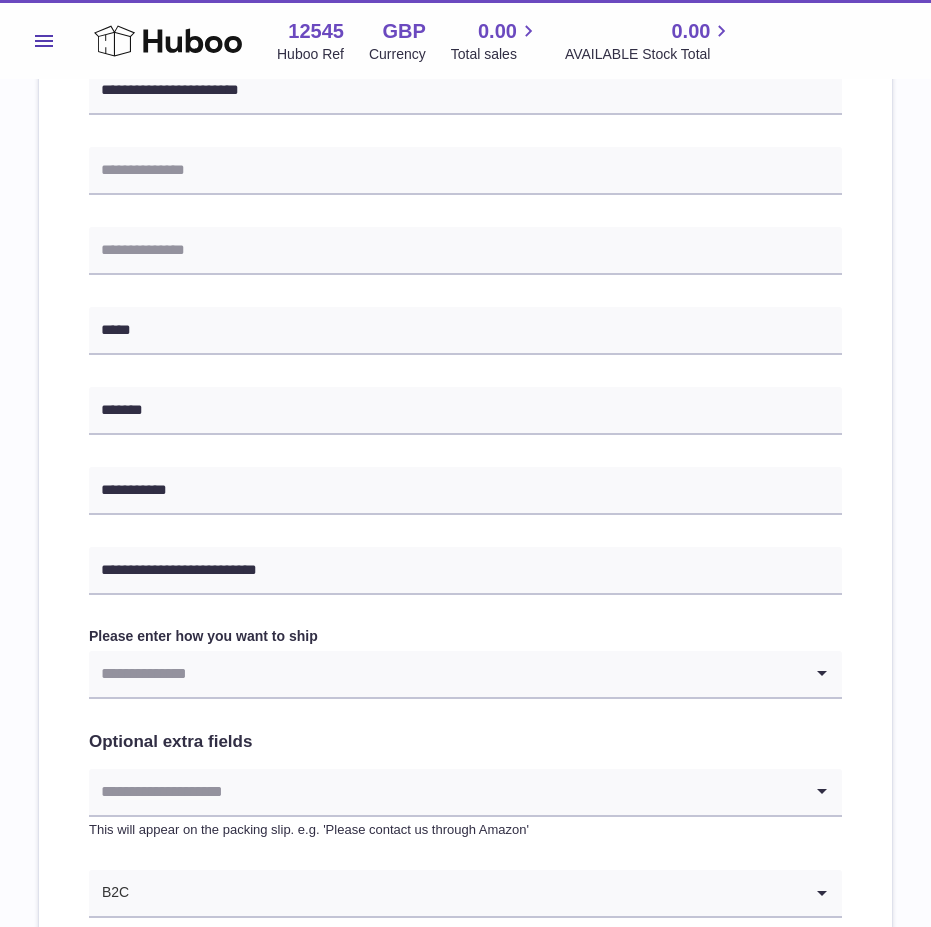 click at bounding box center (445, 674) 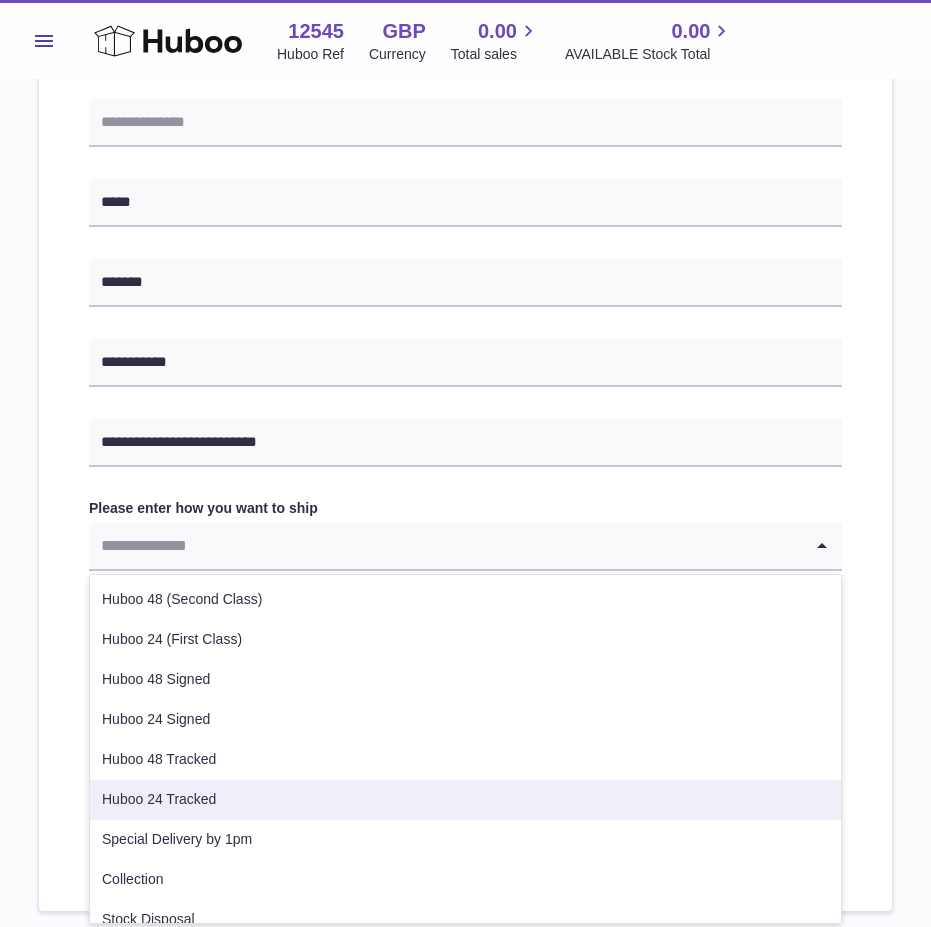 scroll, scrollTop: 871, scrollLeft: 0, axis: vertical 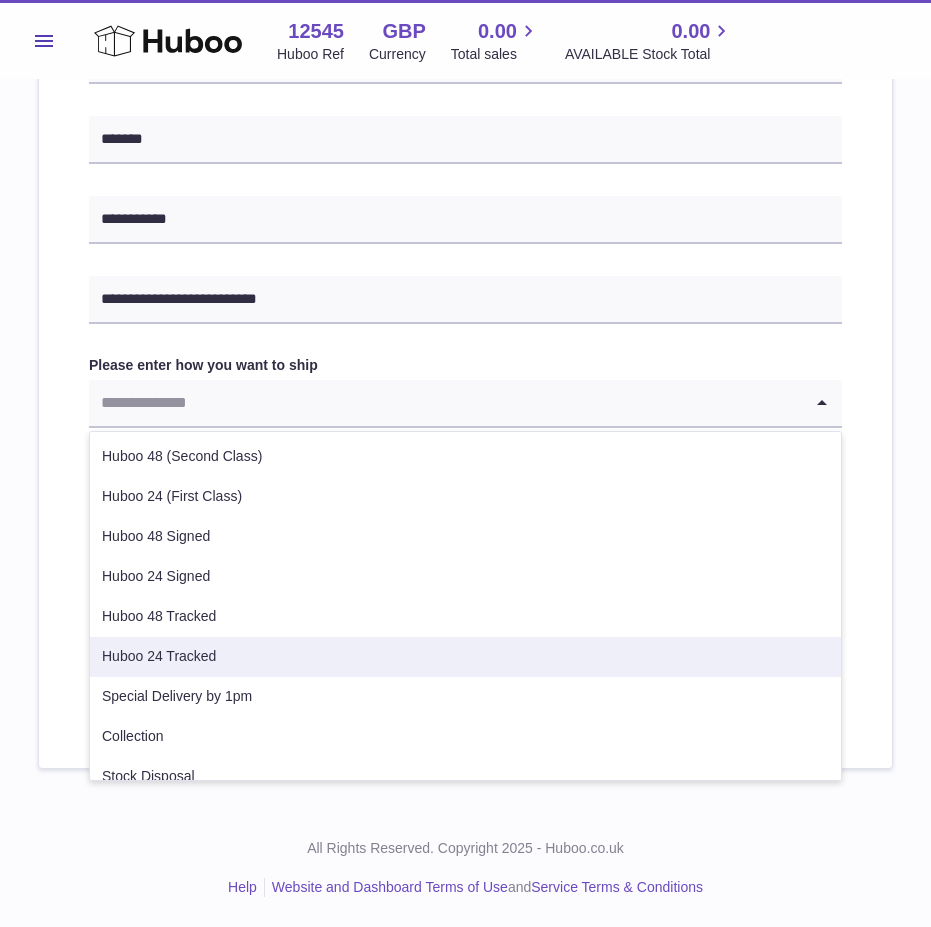 click on "Huboo 24 Tracked" at bounding box center (465, 657) 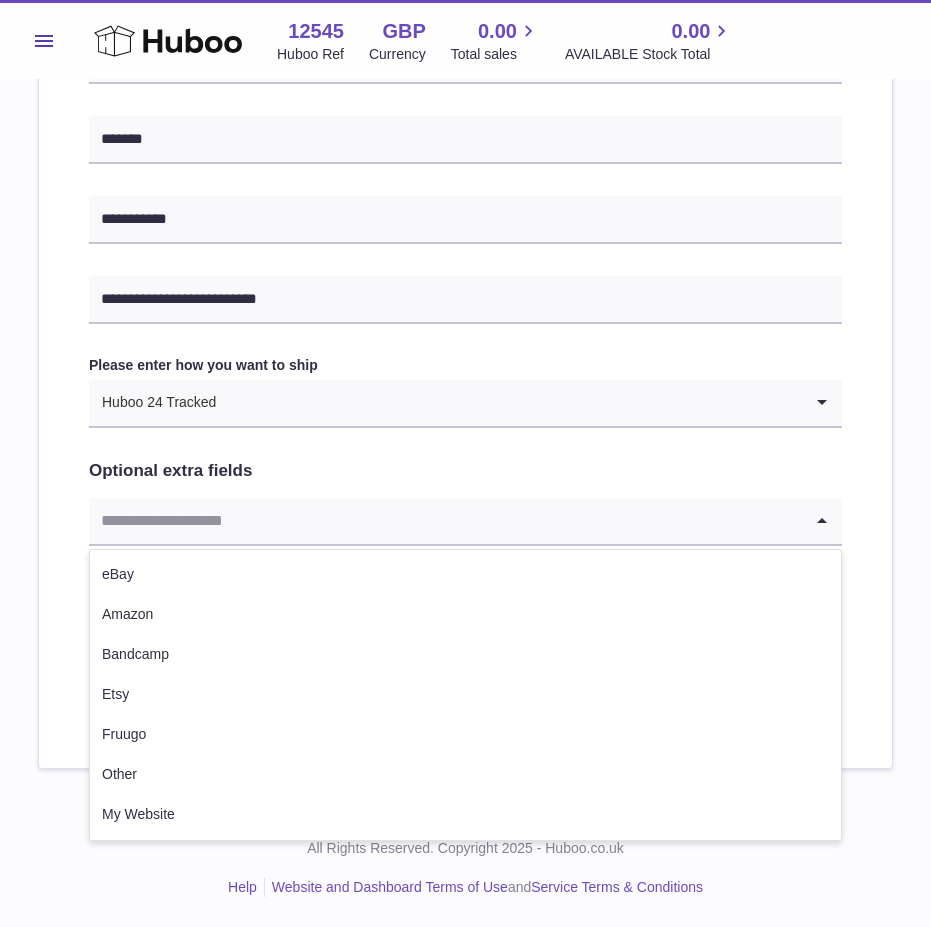 click at bounding box center [445, 521] 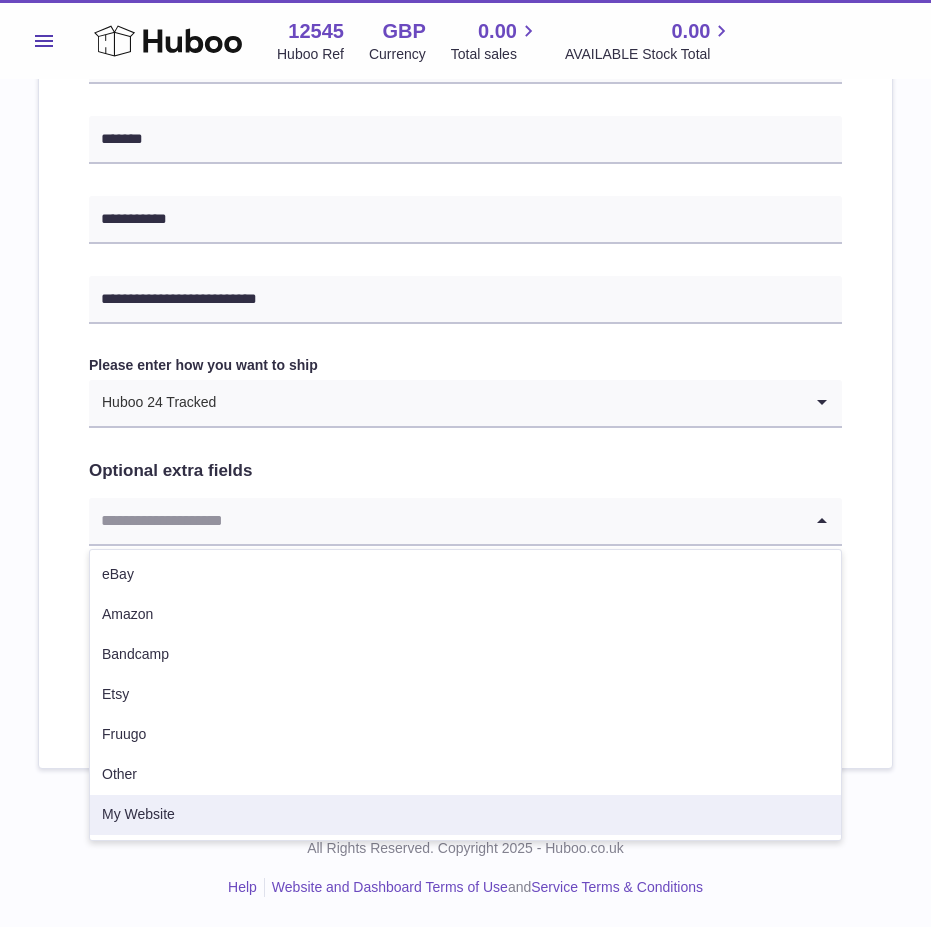 click on "My Website" at bounding box center [465, 815] 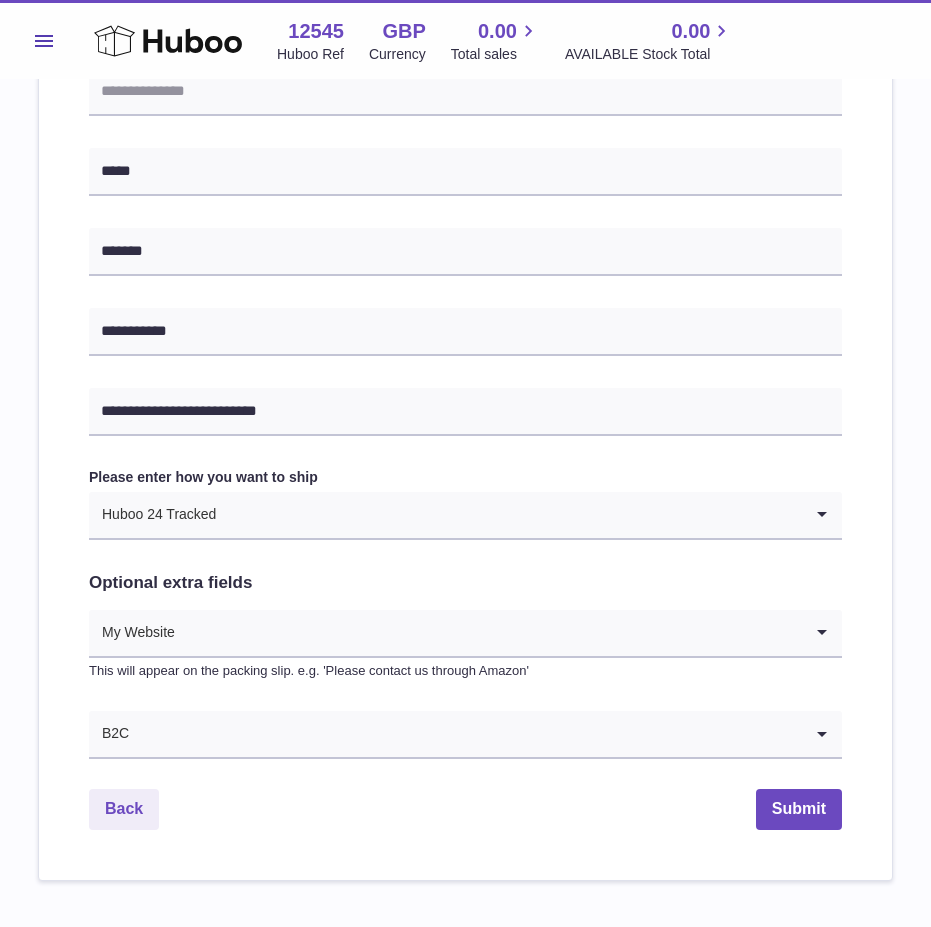 scroll, scrollTop: 871, scrollLeft: 0, axis: vertical 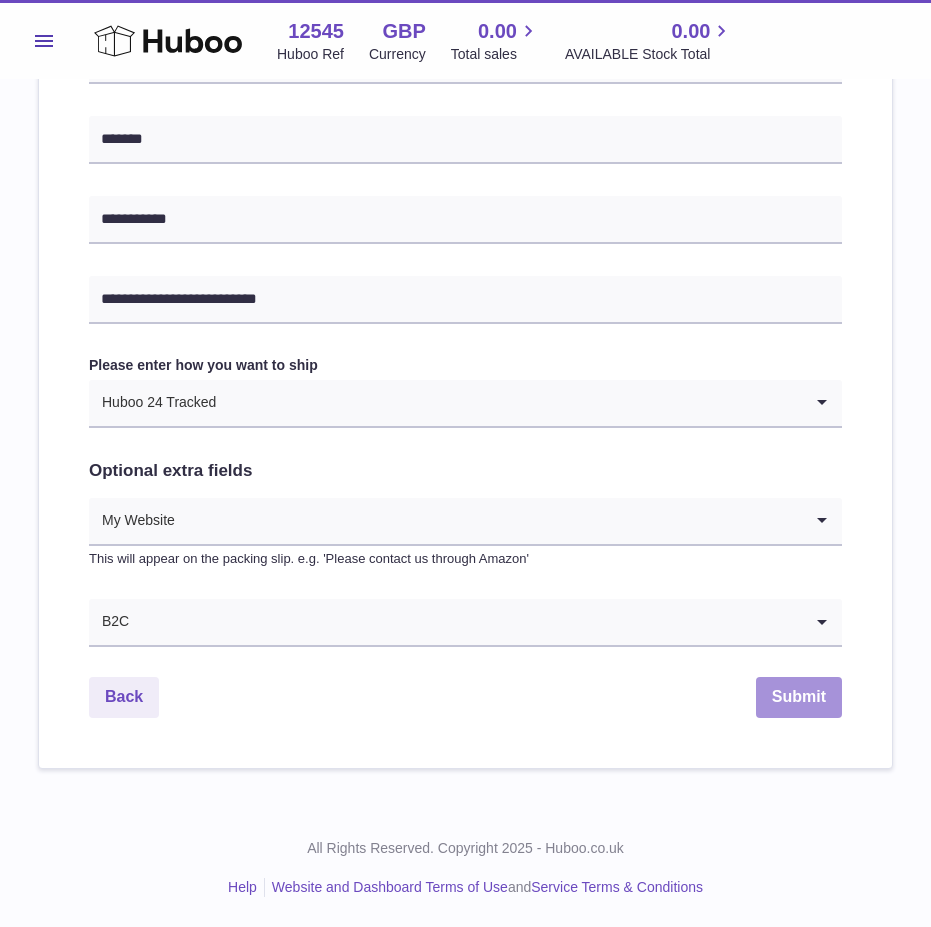 click on "Submit" at bounding box center (799, 697) 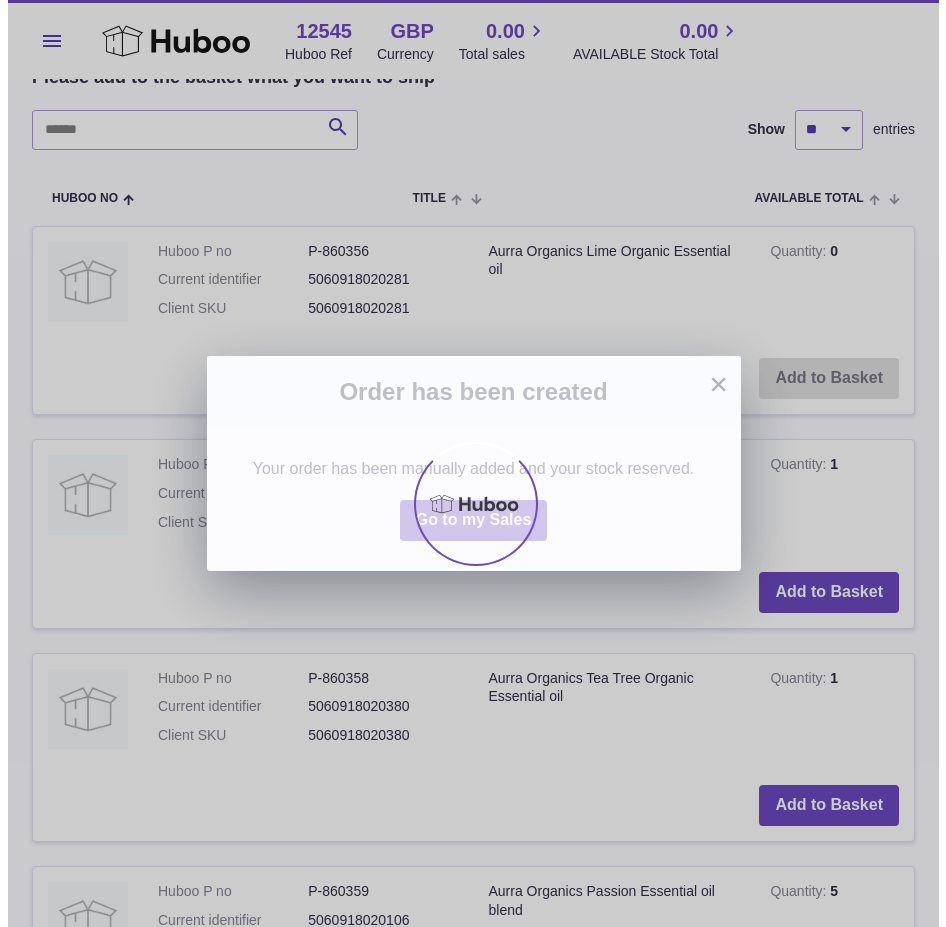 scroll, scrollTop: 0, scrollLeft: 0, axis: both 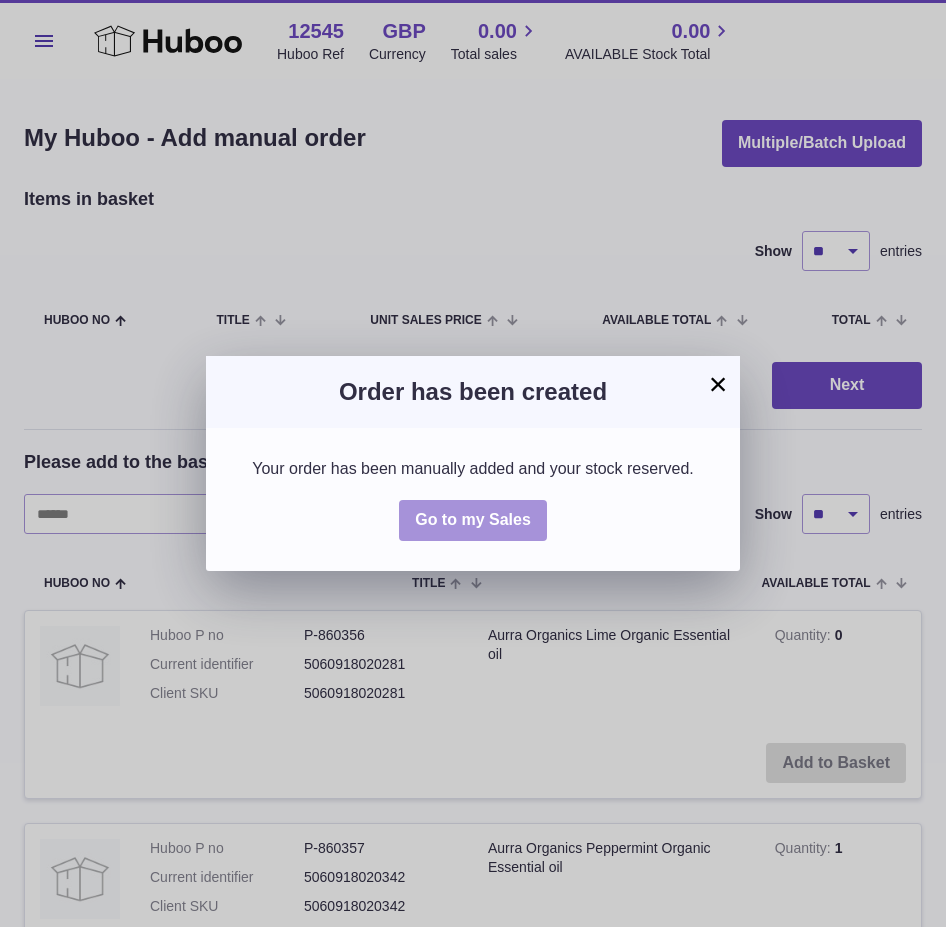 click on "Go to my Sales" at bounding box center [473, 519] 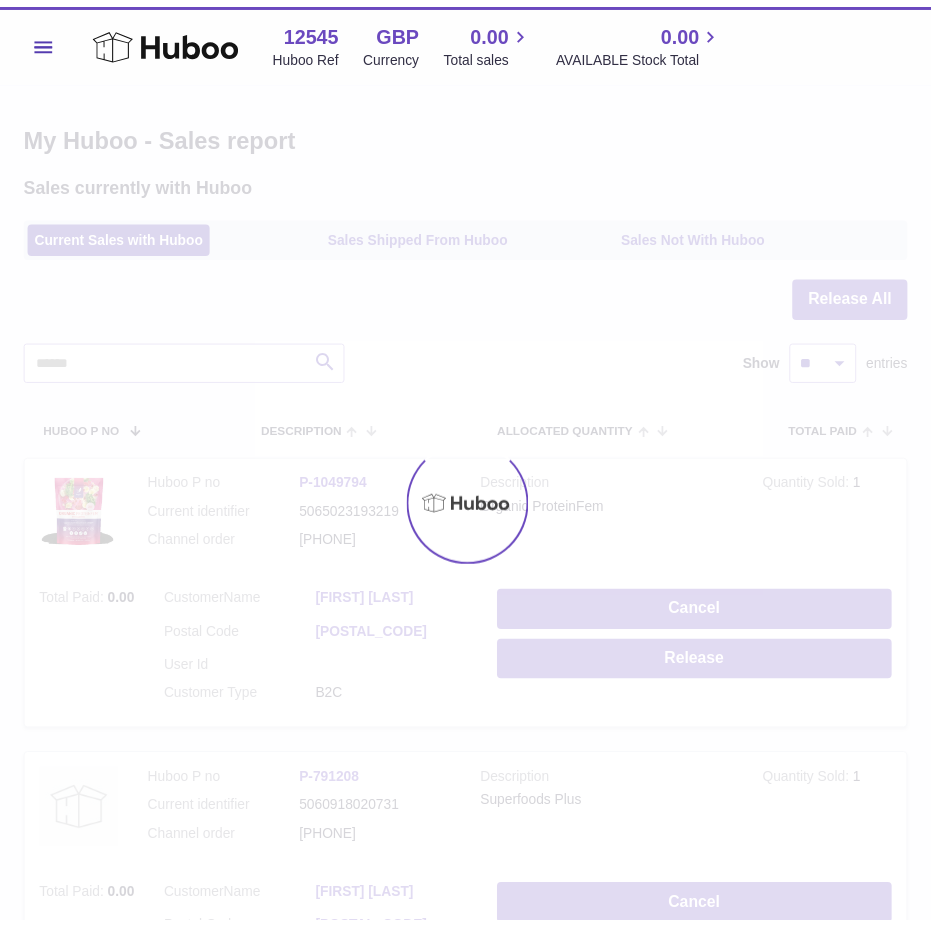 scroll, scrollTop: 0, scrollLeft: 0, axis: both 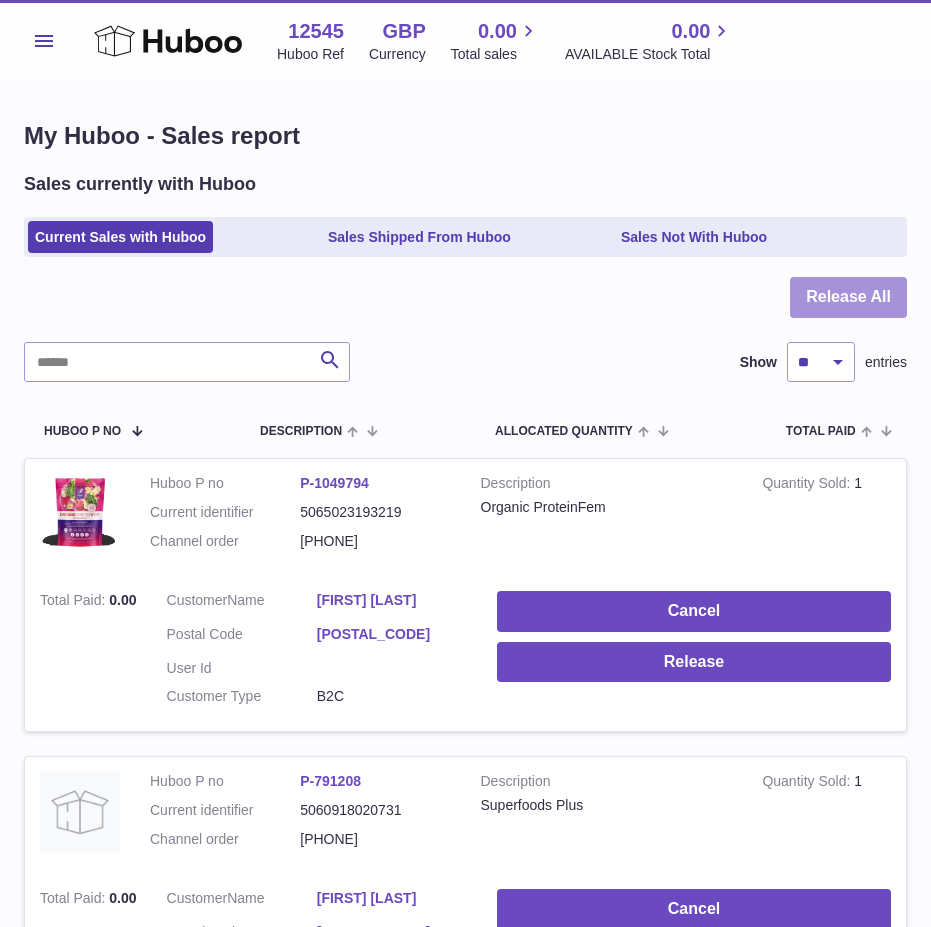 click on "Release All" at bounding box center [848, 297] 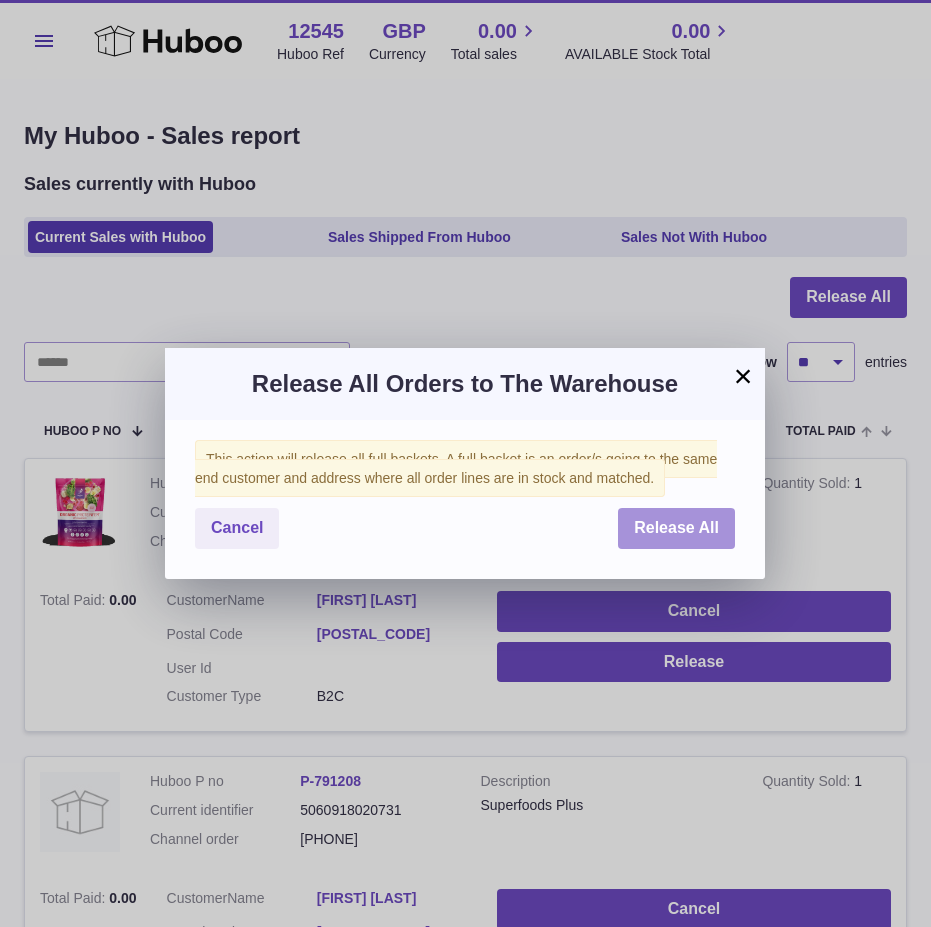 click on "Release All" at bounding box center (676, 527) 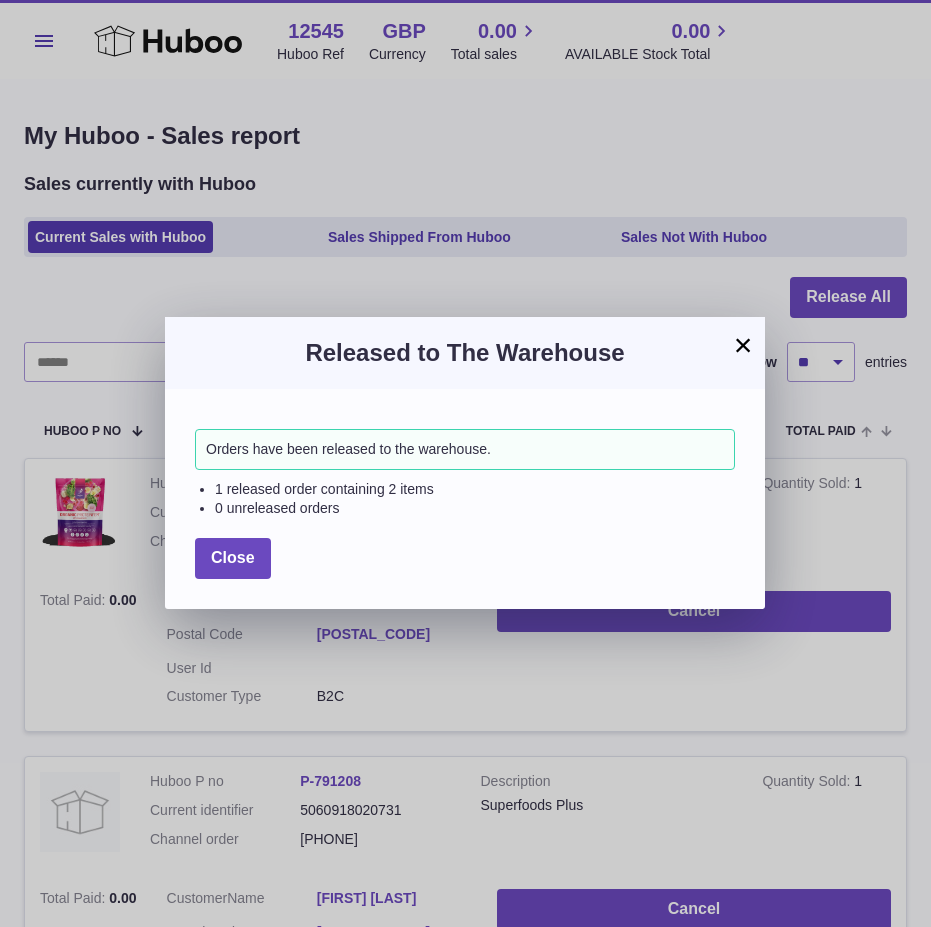 click on "×" at bounding box center [743, 345] 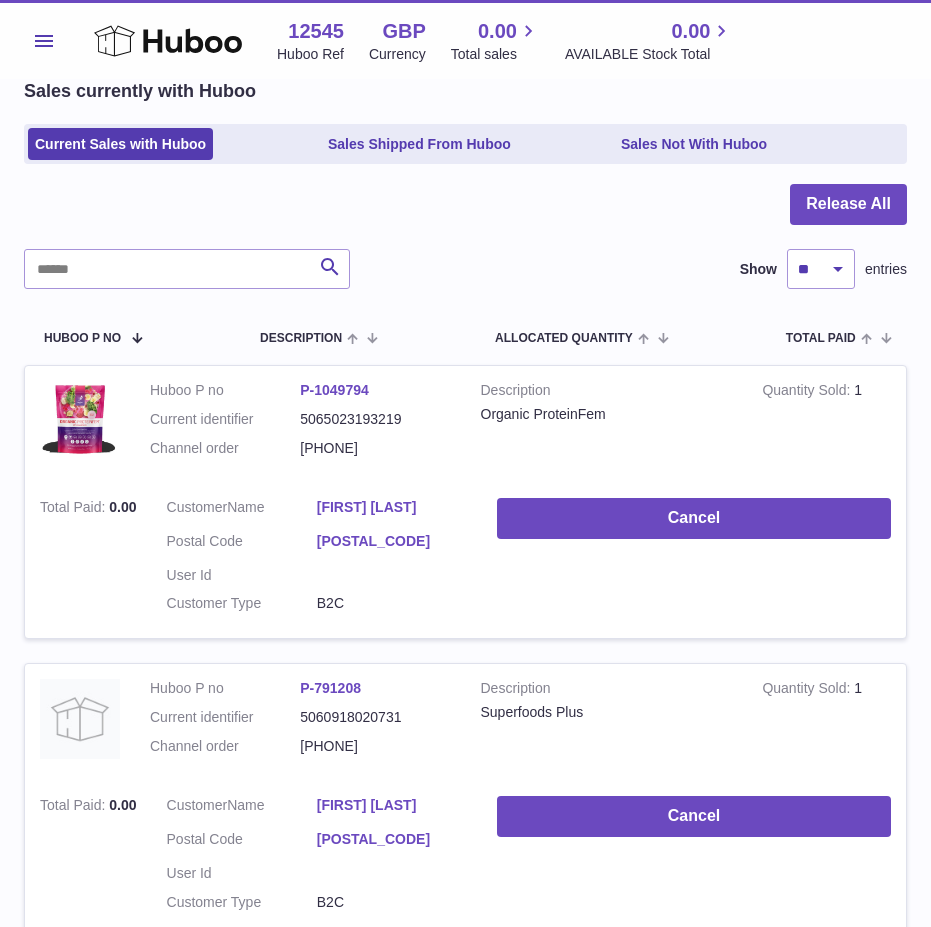 scroll, scrollTop: 0, scrollLeft: 0, axis: both 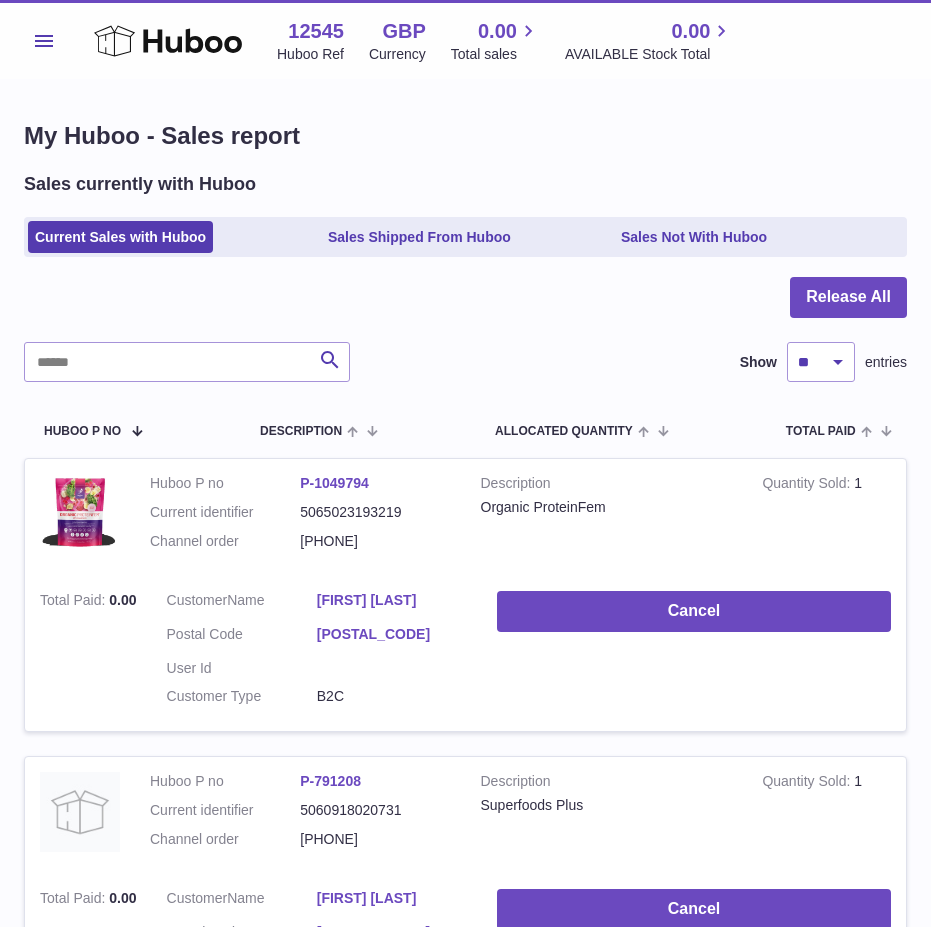 click on "Menu" at bounding box center (44, 41) 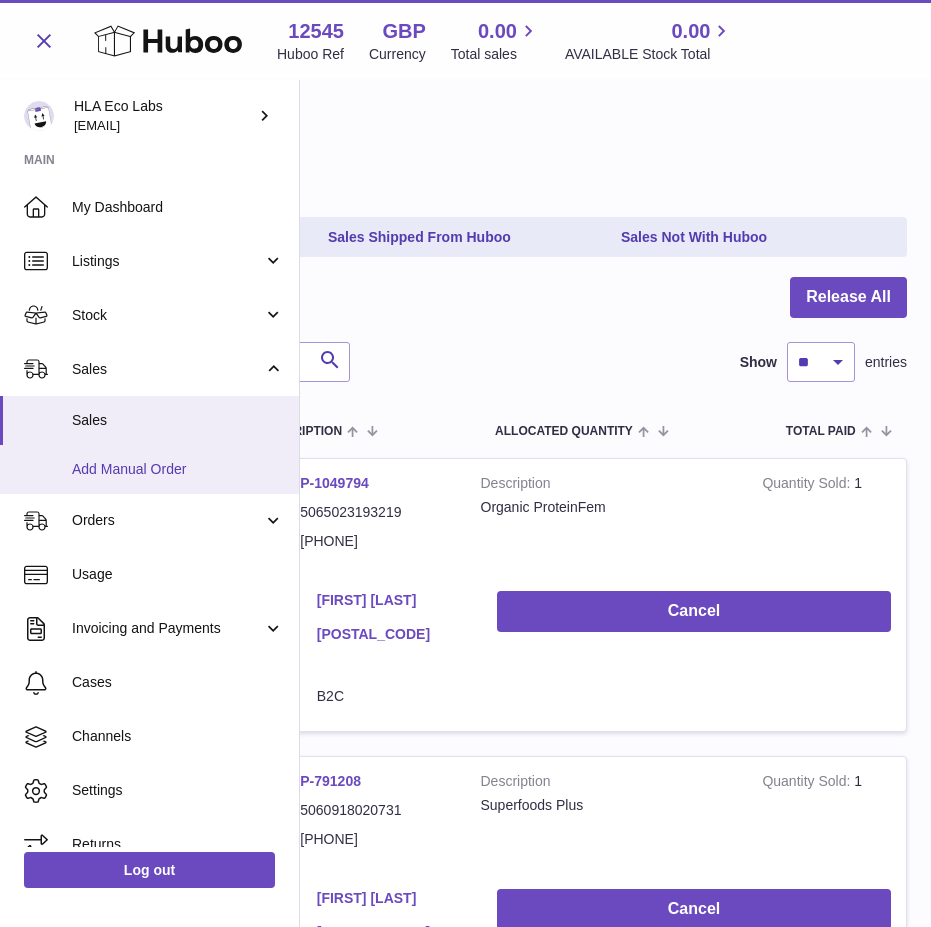 click on "Add Manual Order" at bounding box center (149, 469) 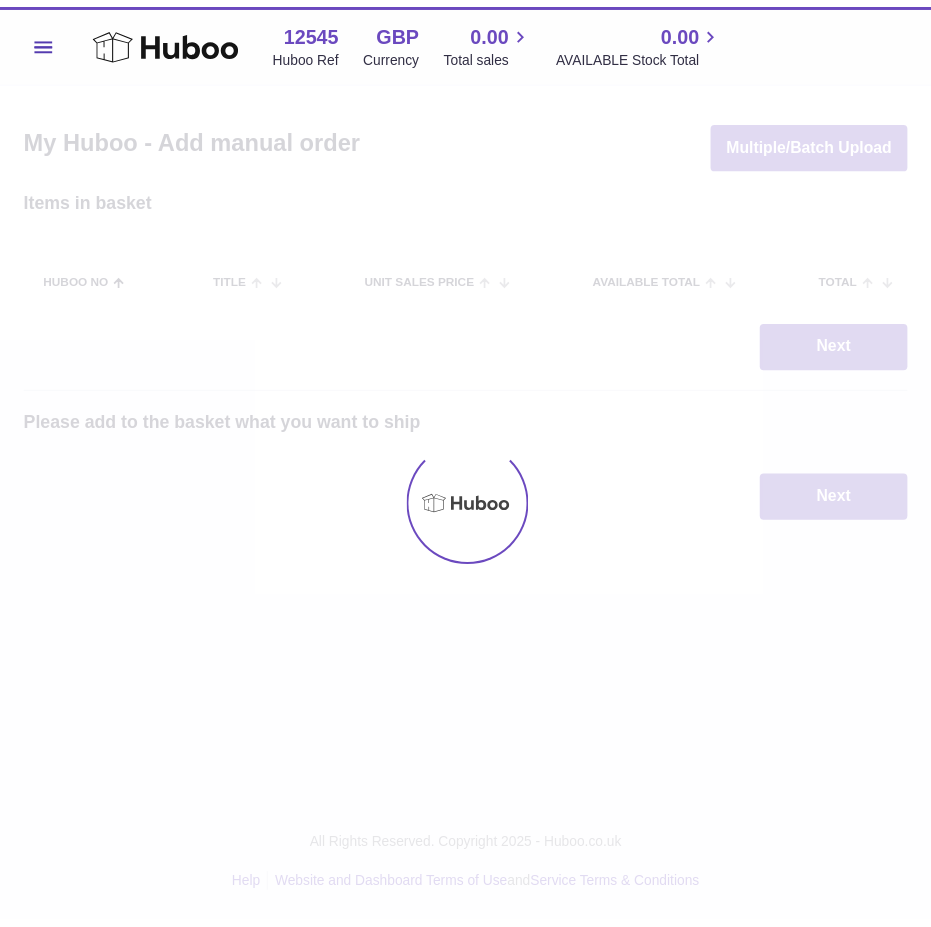 scroll, scrollTop: 0, scrollLeft: 0, axis: both 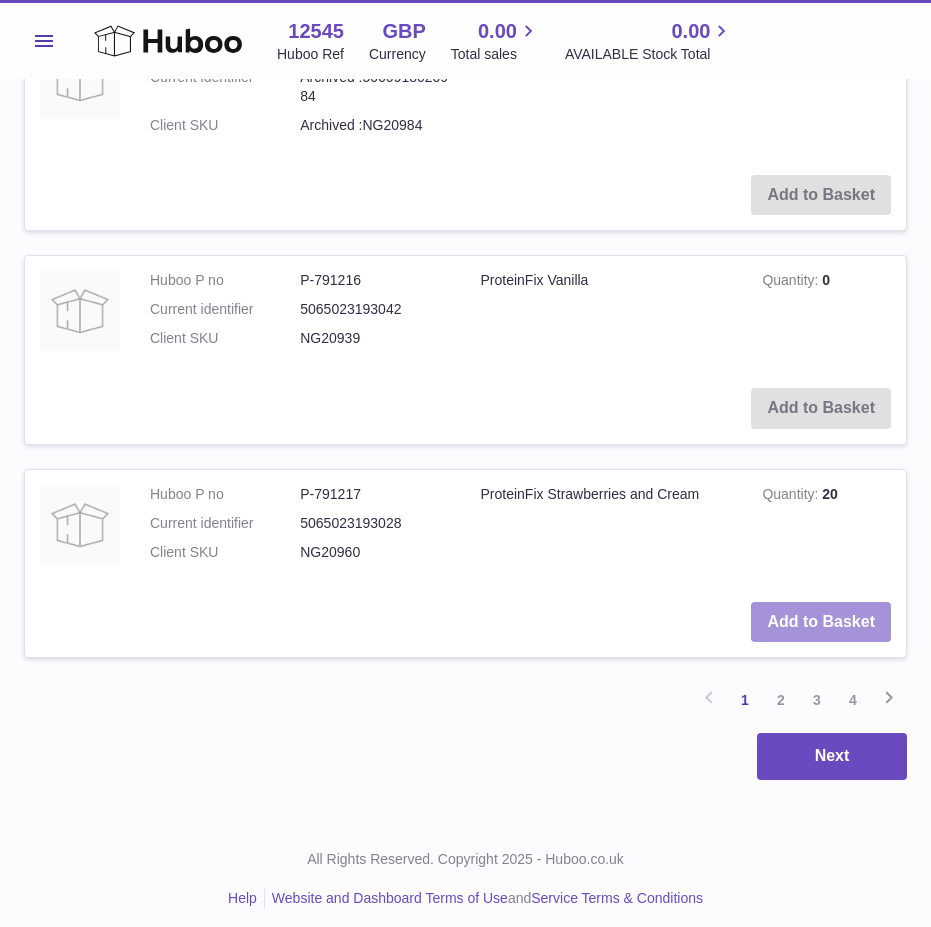 click on "Add to Basket" at bounding box center [821, 622] 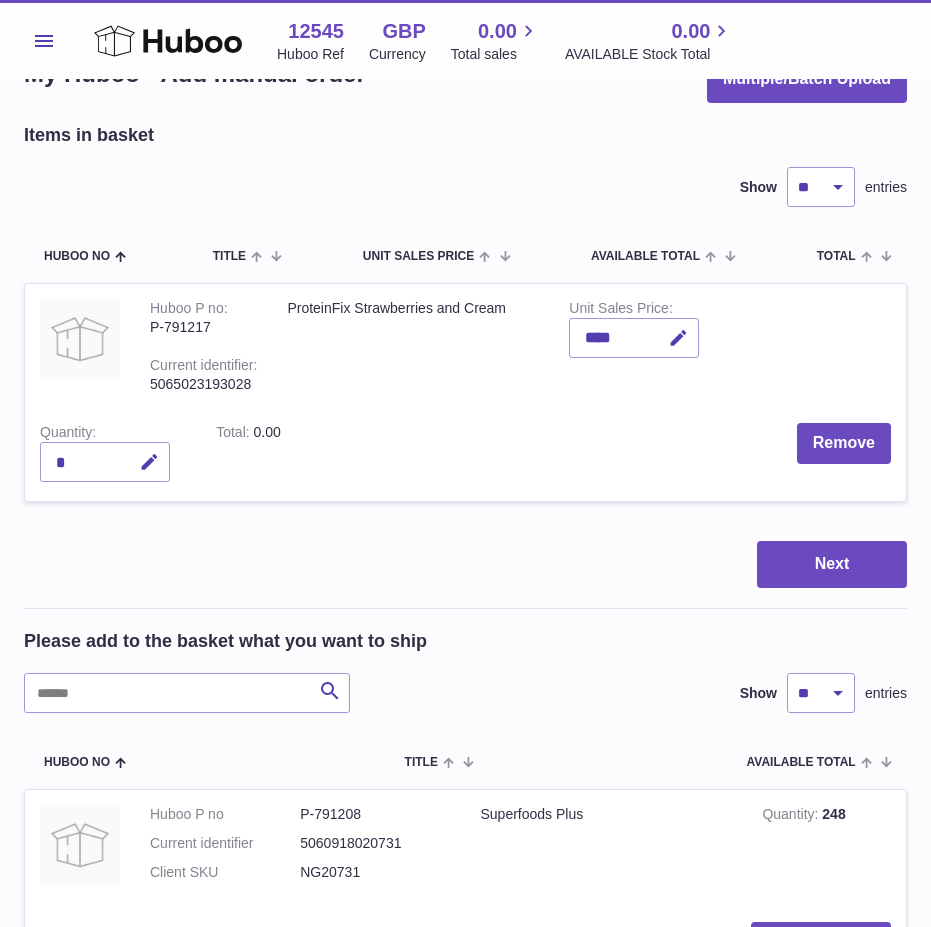 scroll, scrollTop: 0, scrollLeft: 0, axis: both 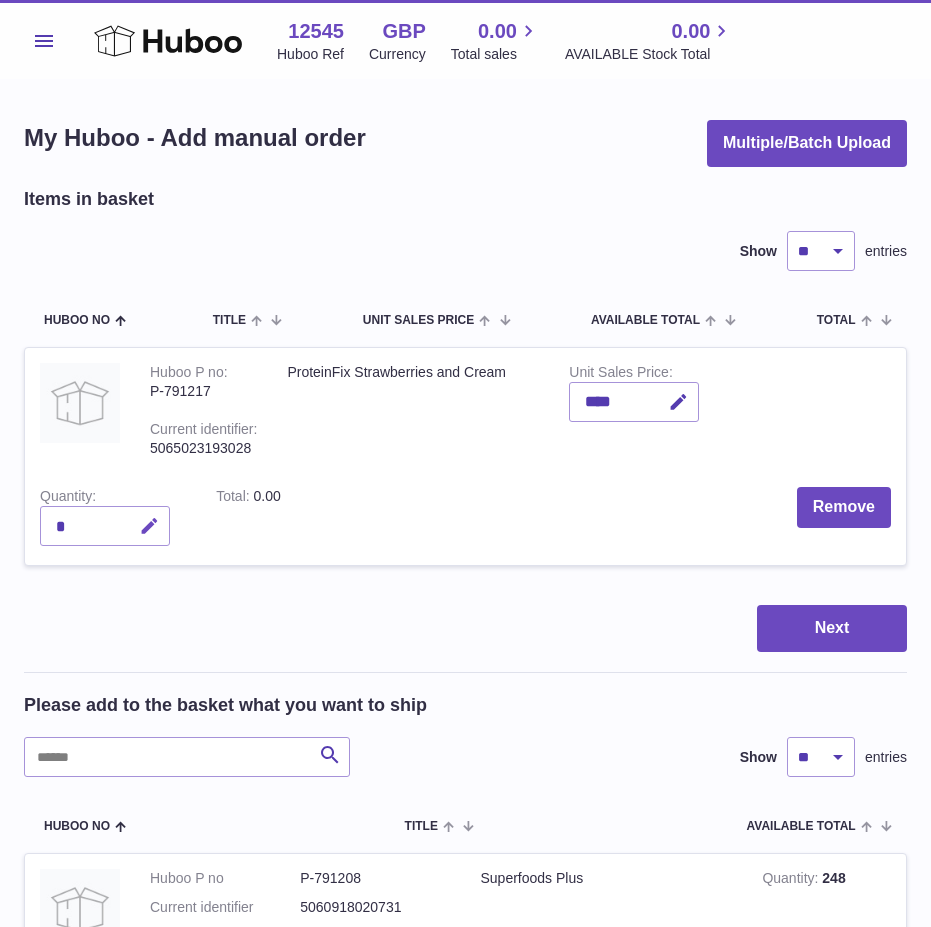 click at bounding box center (149, 526) 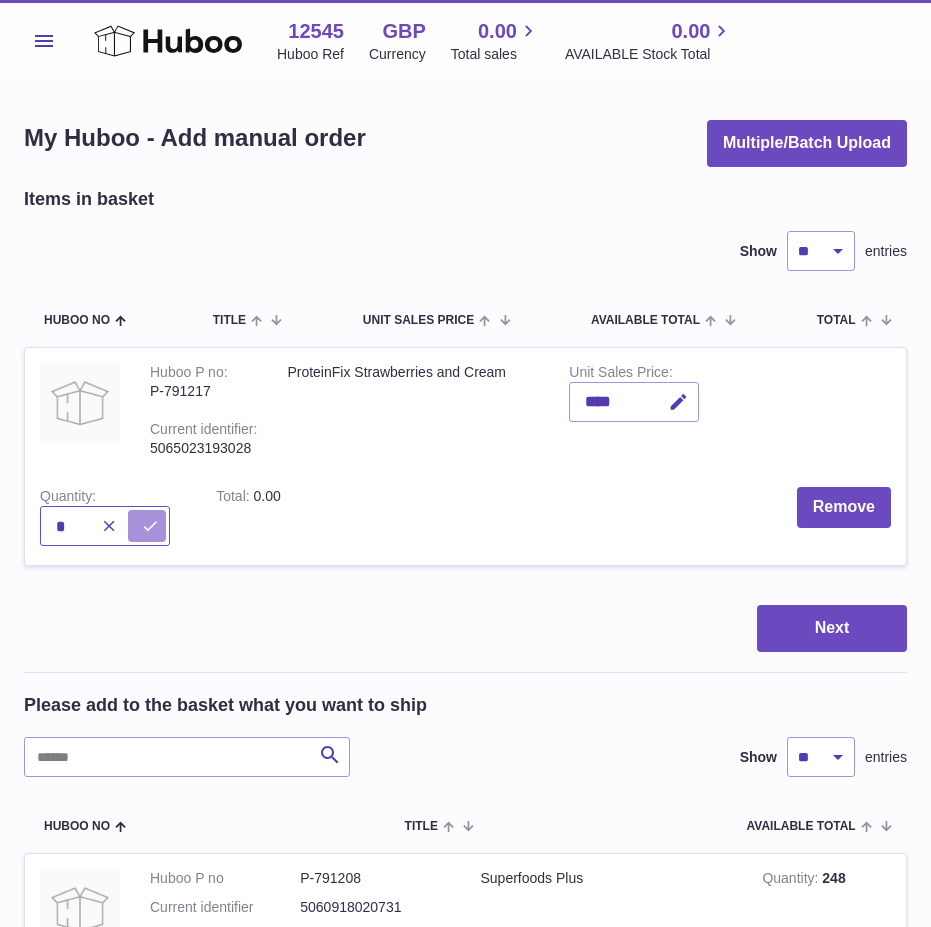 type on "*" 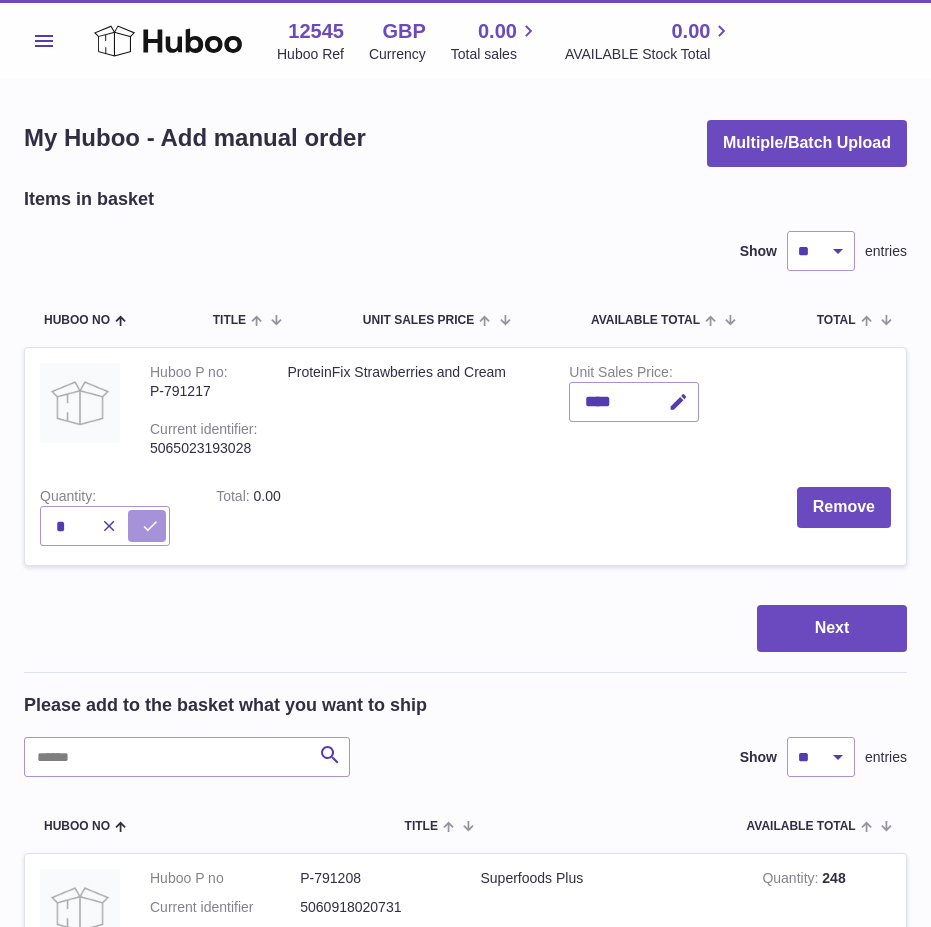 click at bounding box center (147, 526) 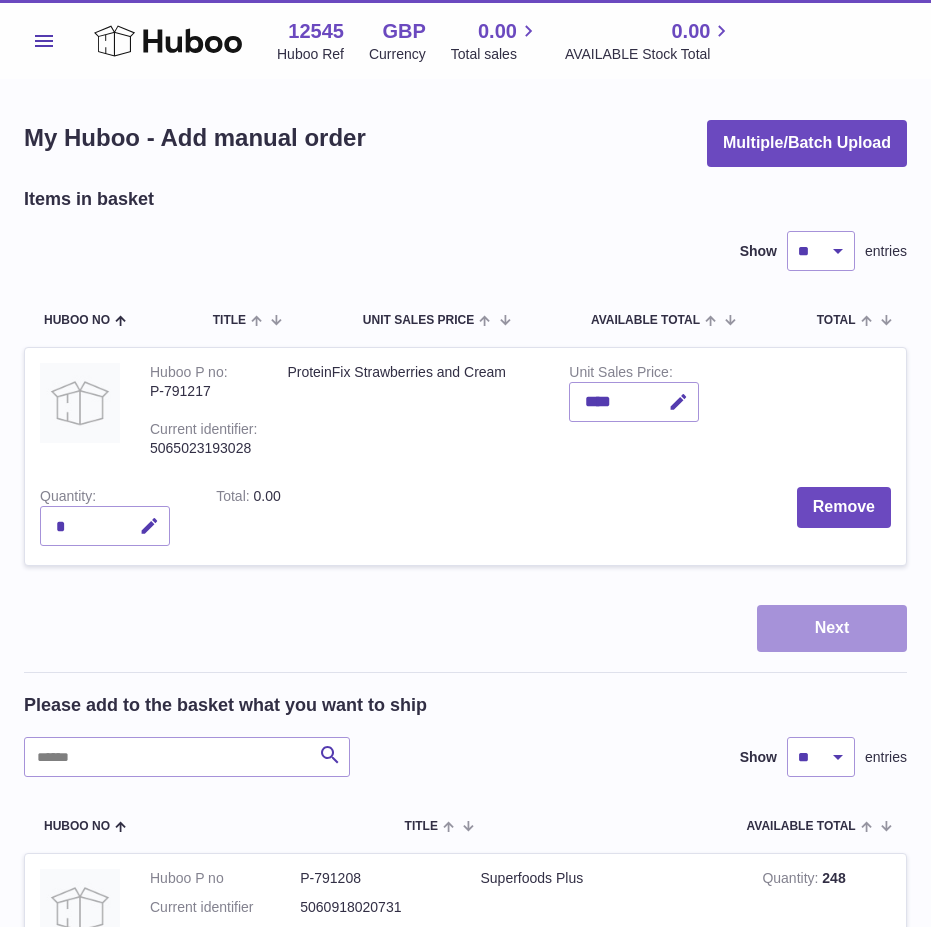 click on "Next" at bounding box center [832, 628] 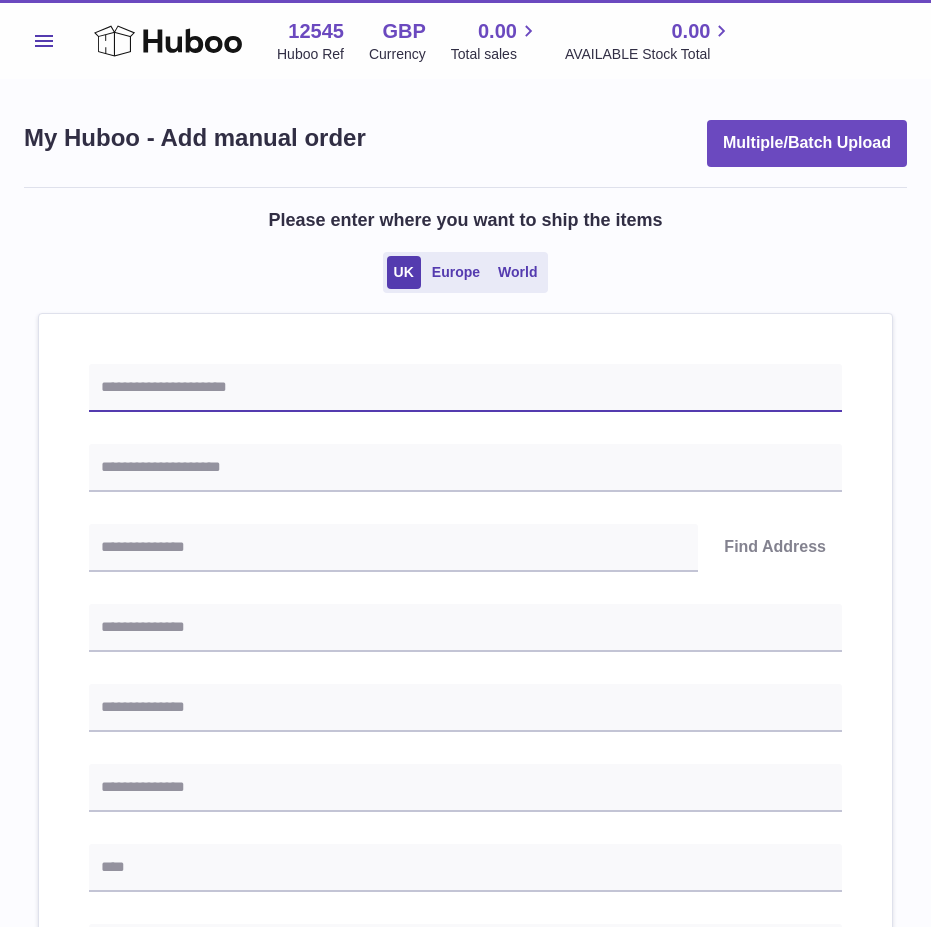 click at bounding box center [465, 388] 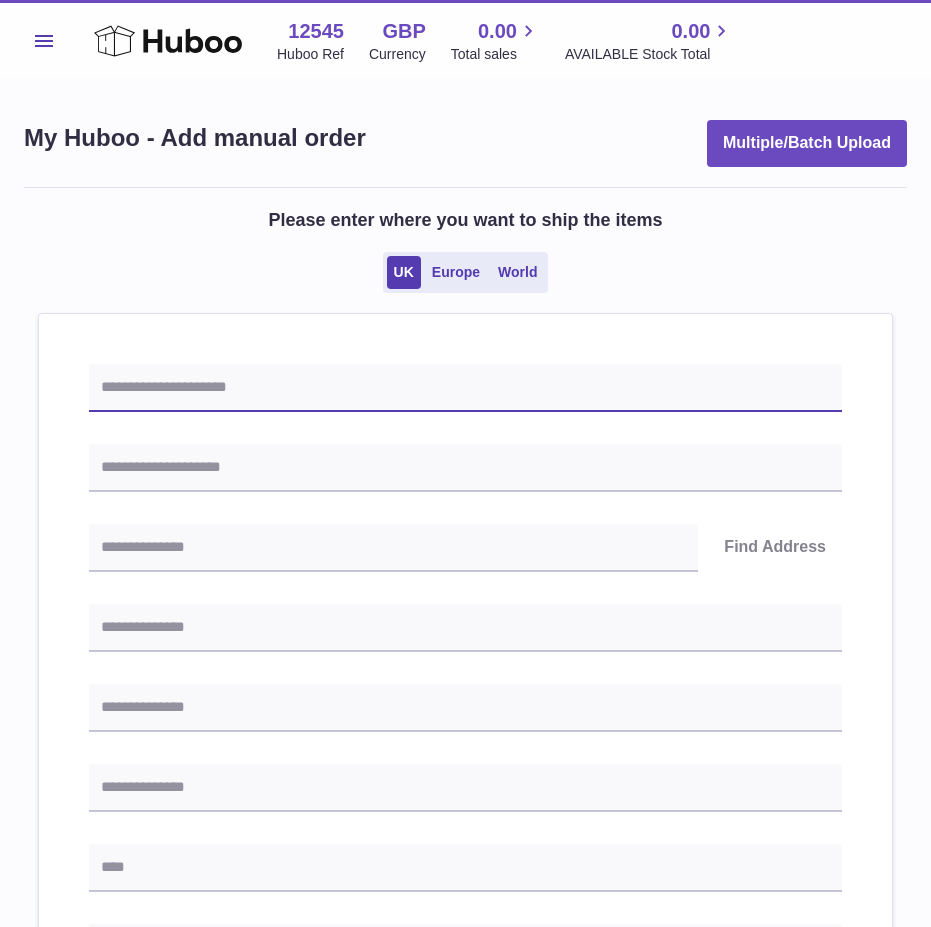 paste on "*******" 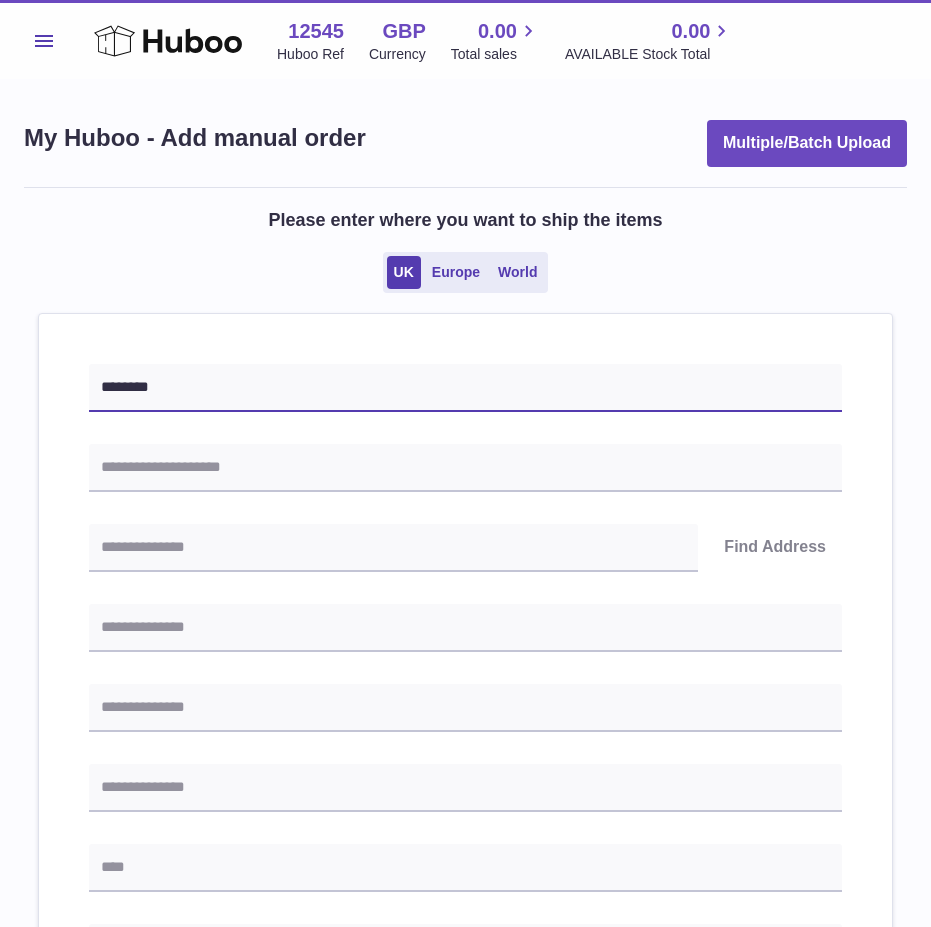 type on "********" 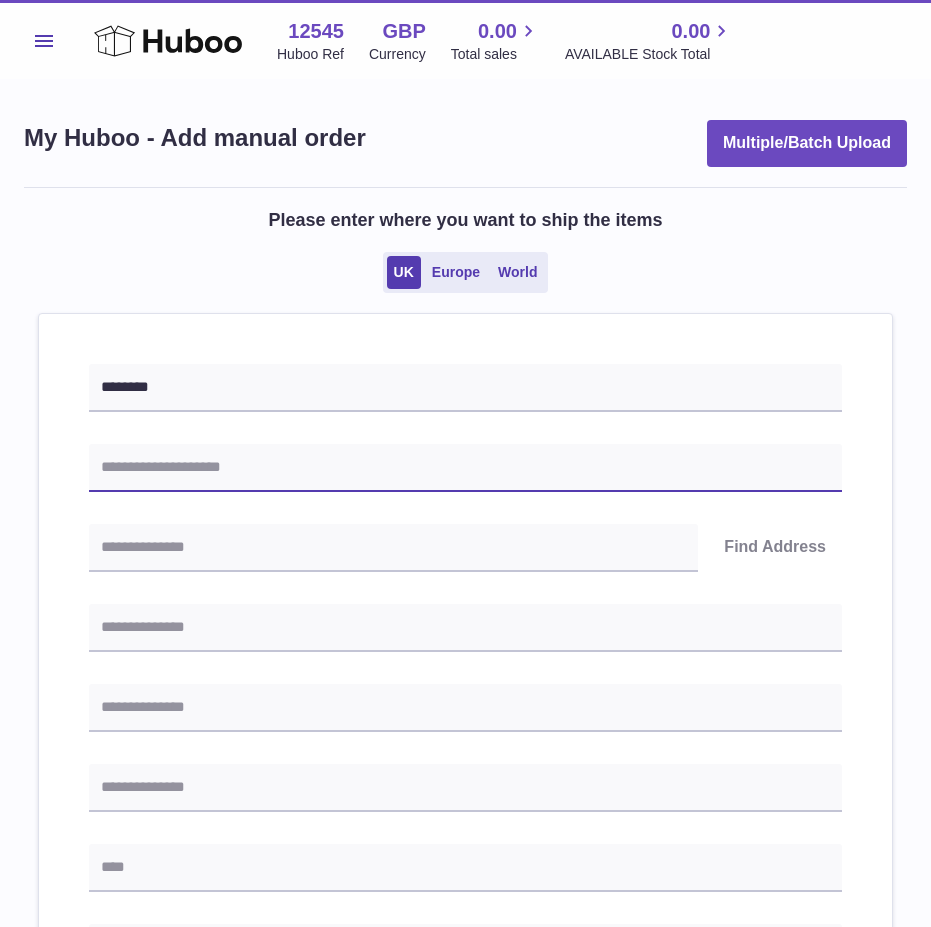 click at bounding box center (465, 468) 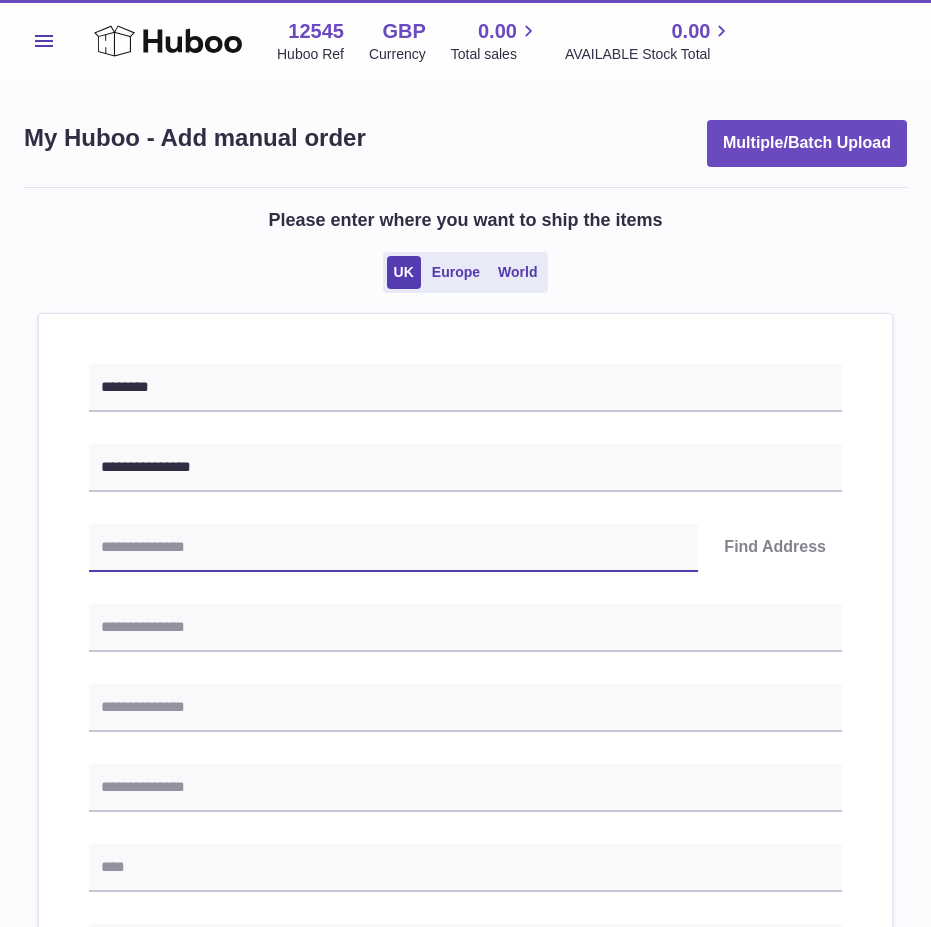 click at bounding box center (393, 548) 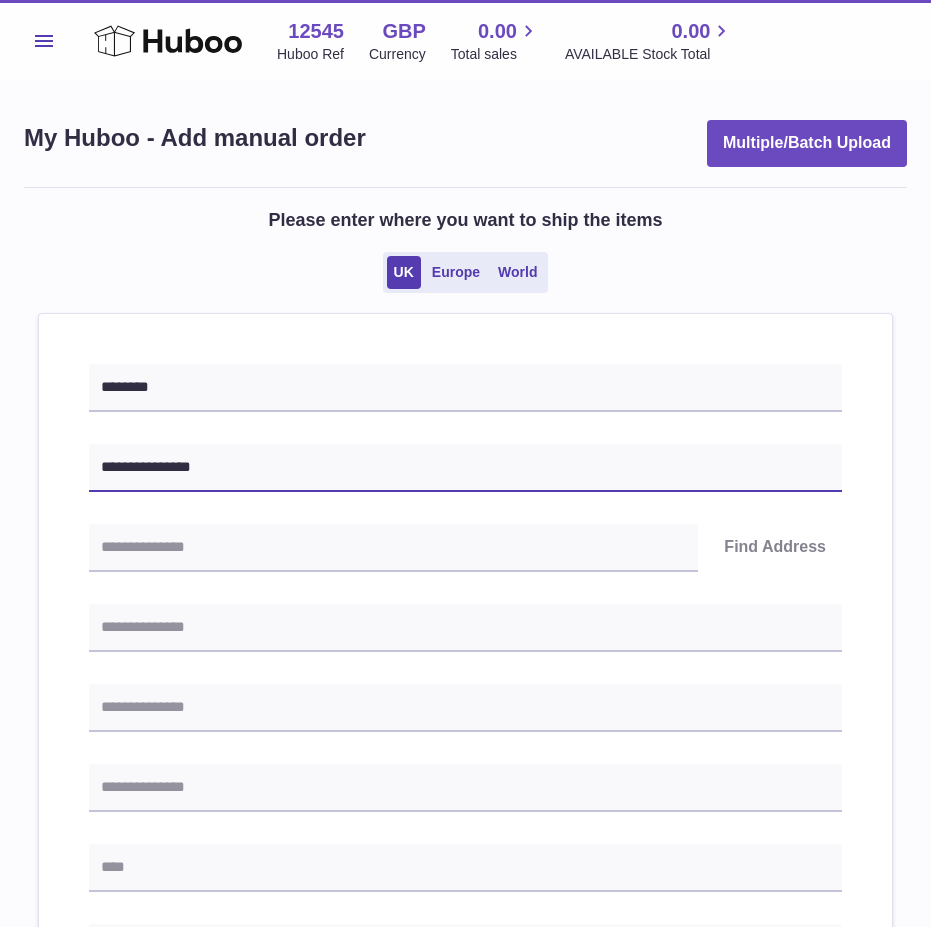 drag, startPoint x: 131, startPoint y: 463, endPoint x: 54, endPoint y: 475, distance: 77.92946 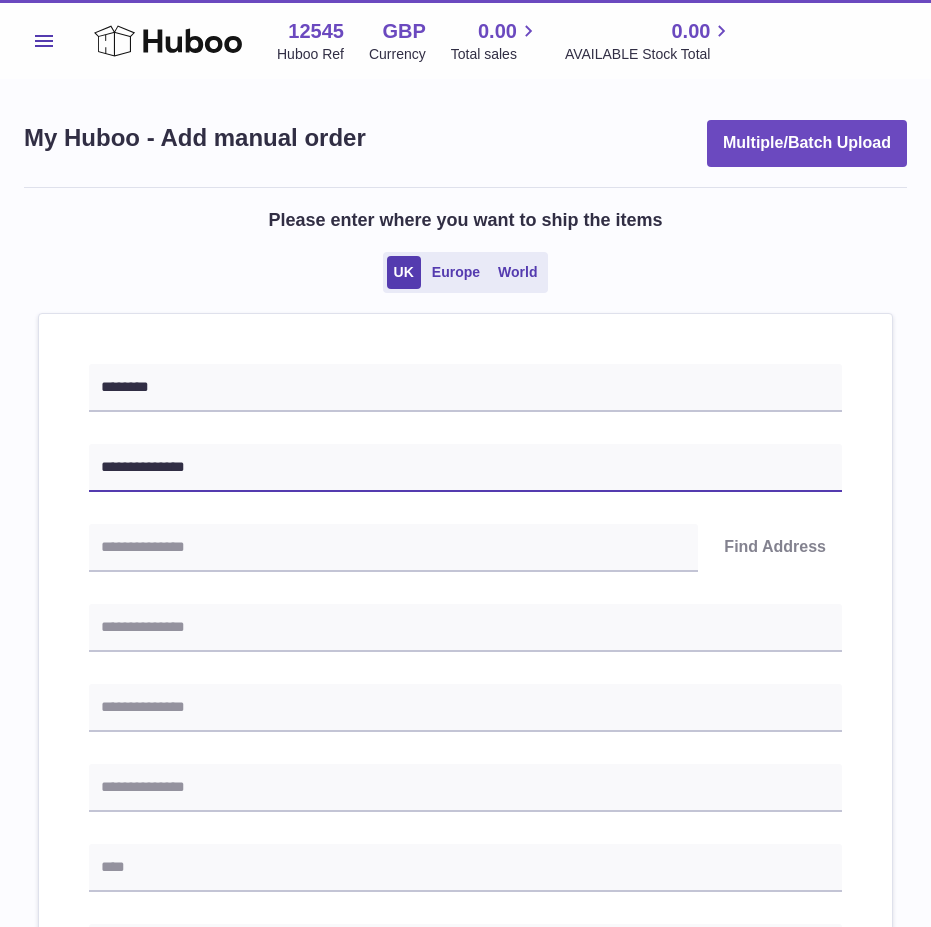 type on "**********" 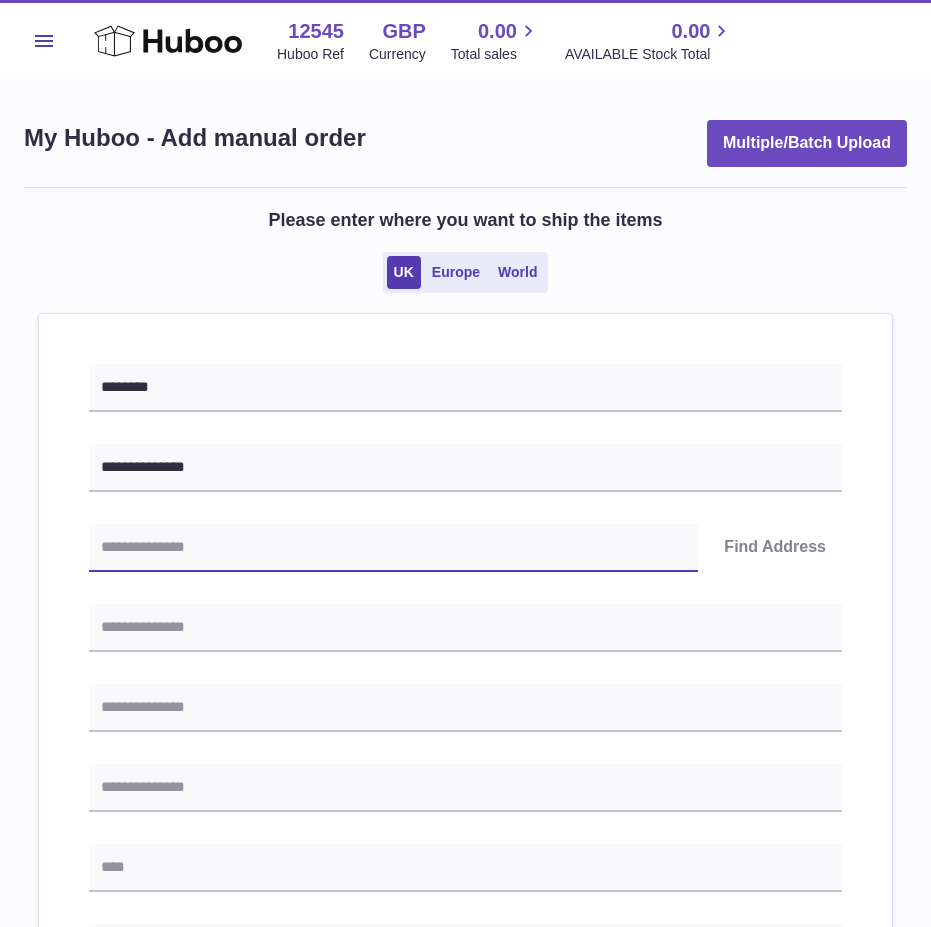 click at bounding box center [393, 548] 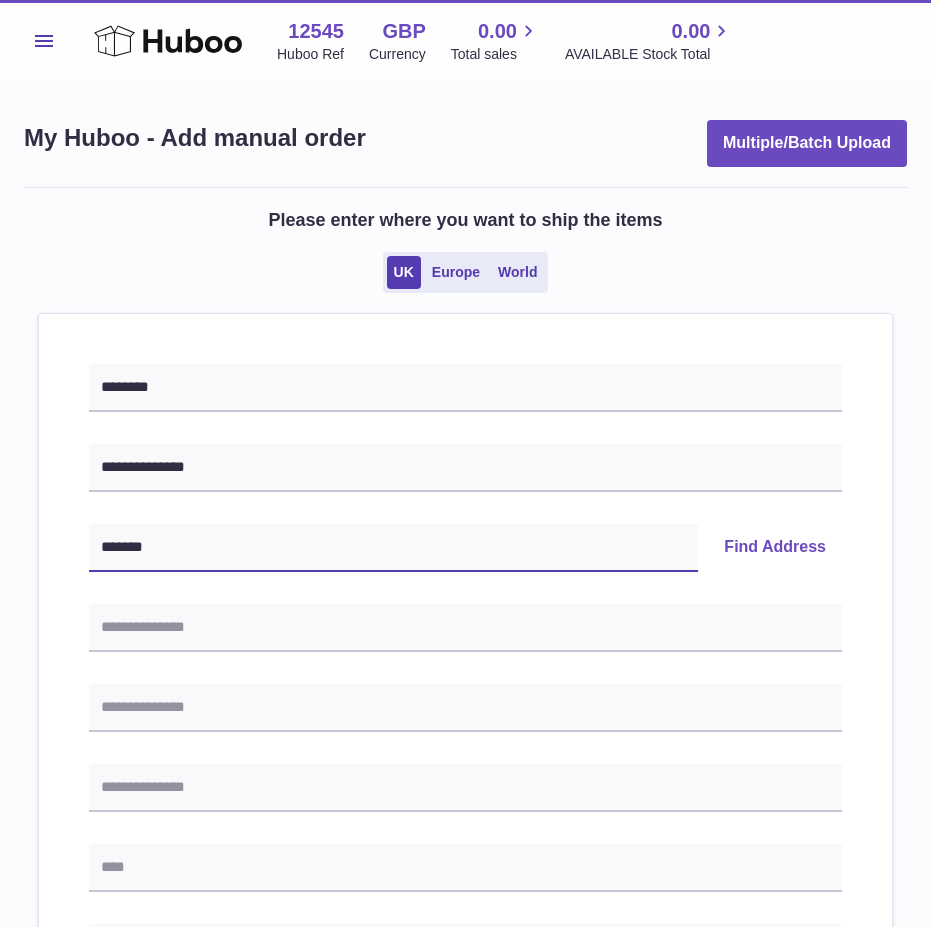 type on "*******" 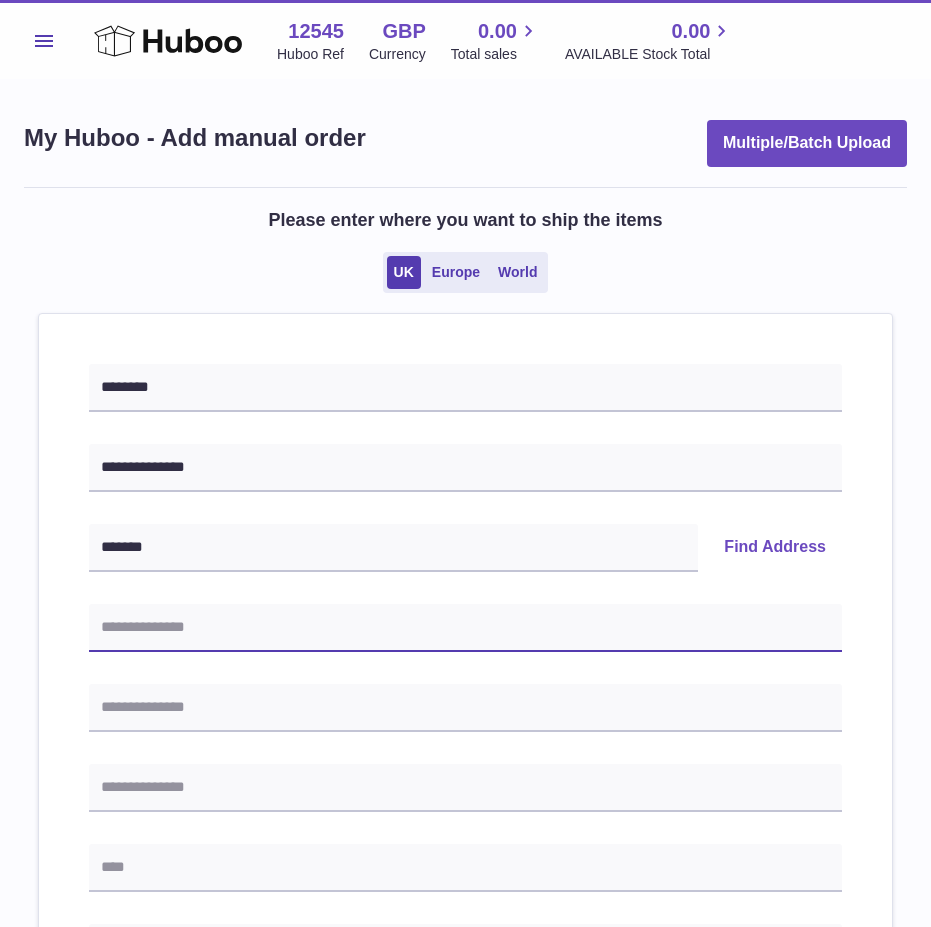 click at bounding box center [465, 628] 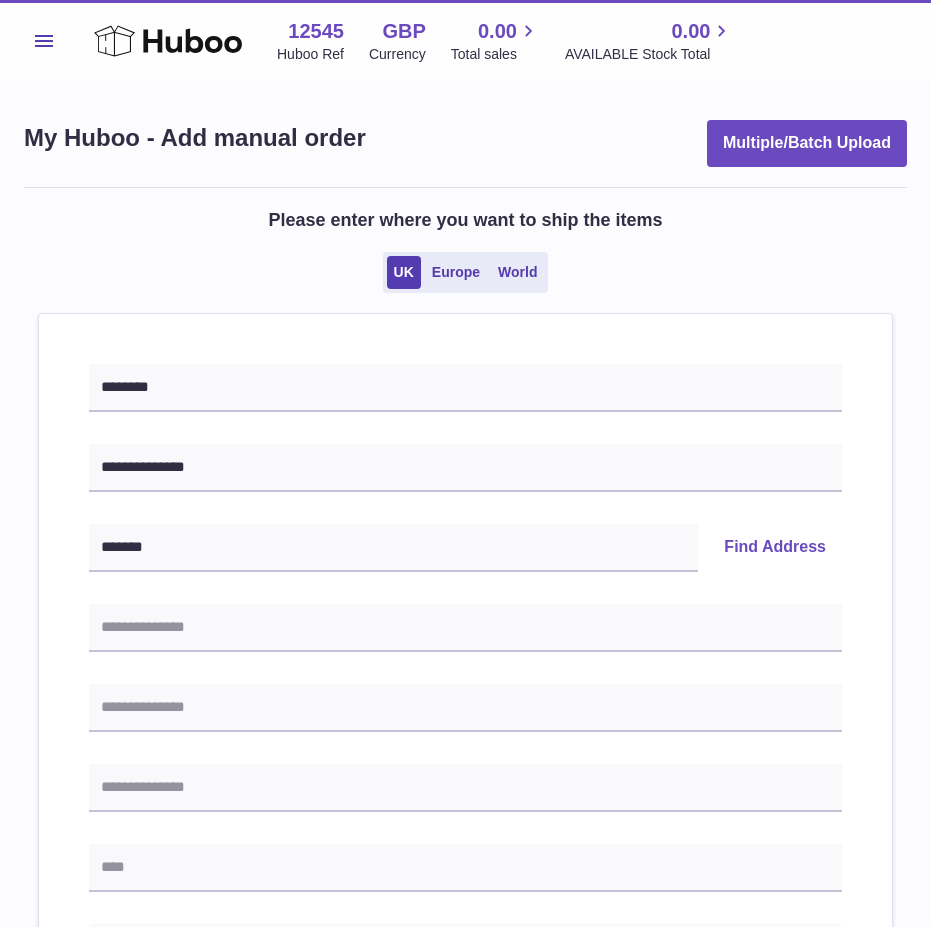 click on "Find Address" at bounding box center [775, 548] 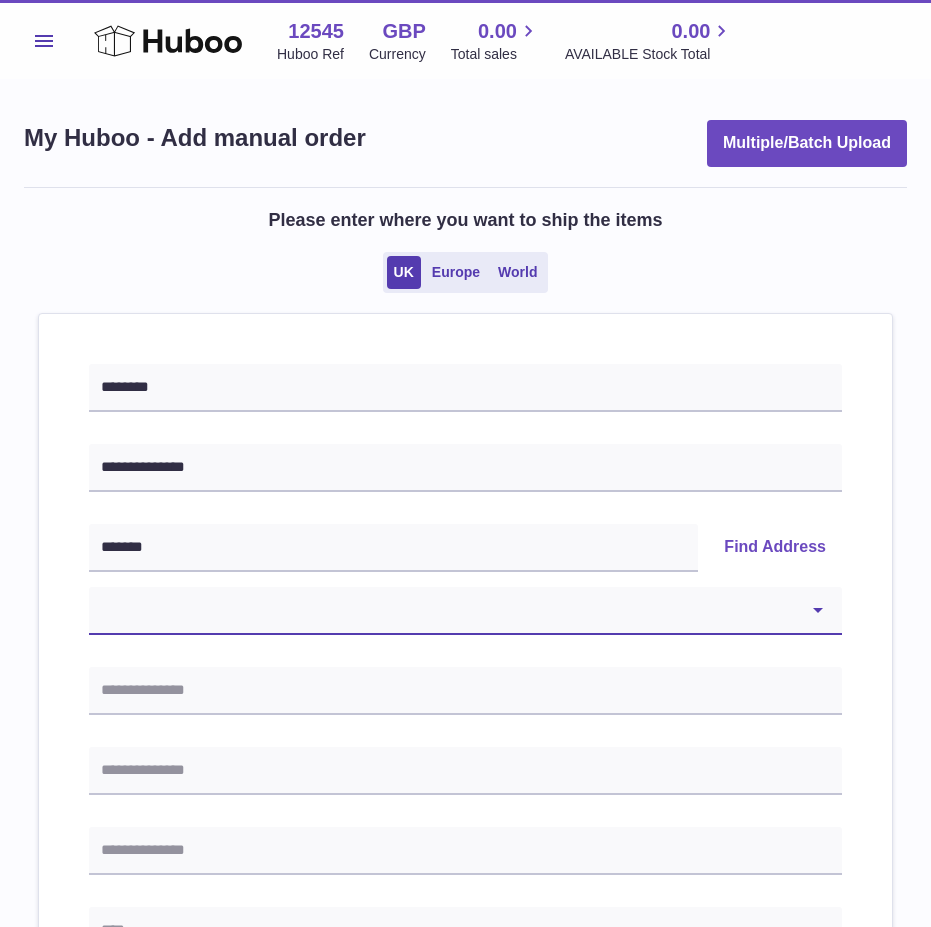 click on "**********" at bounding box center [465, 611] 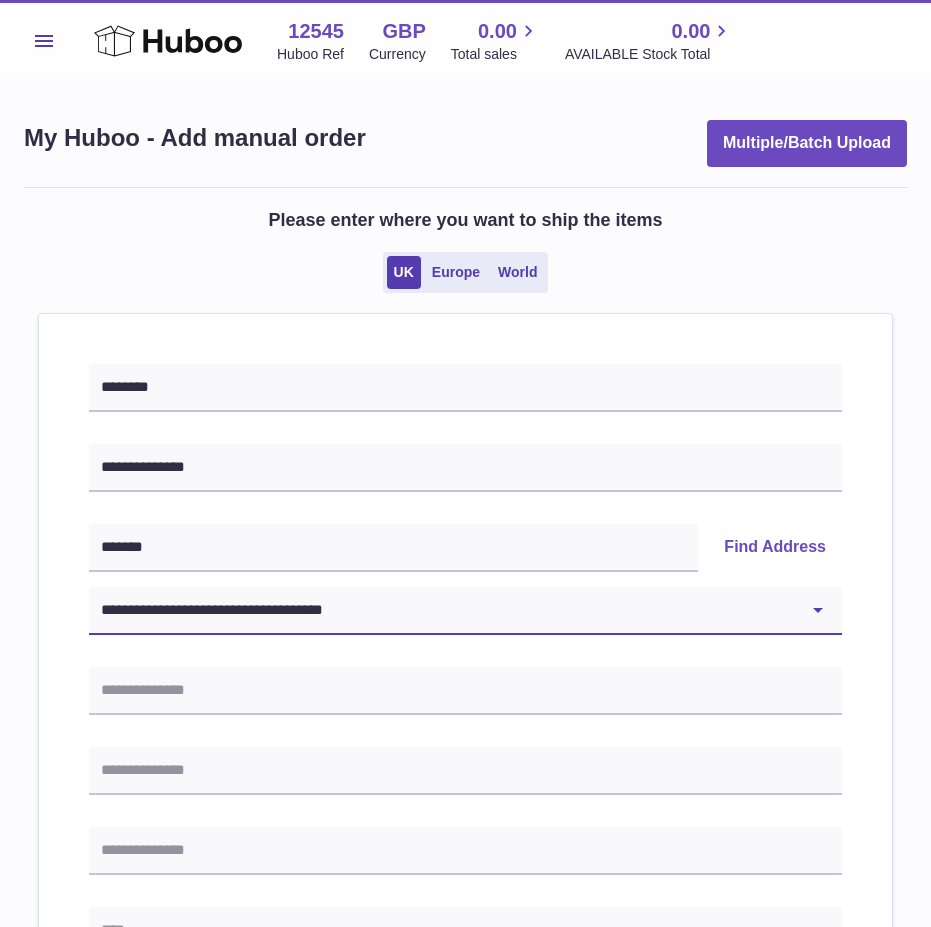 click on "**********" at bounding box center [465, 611] 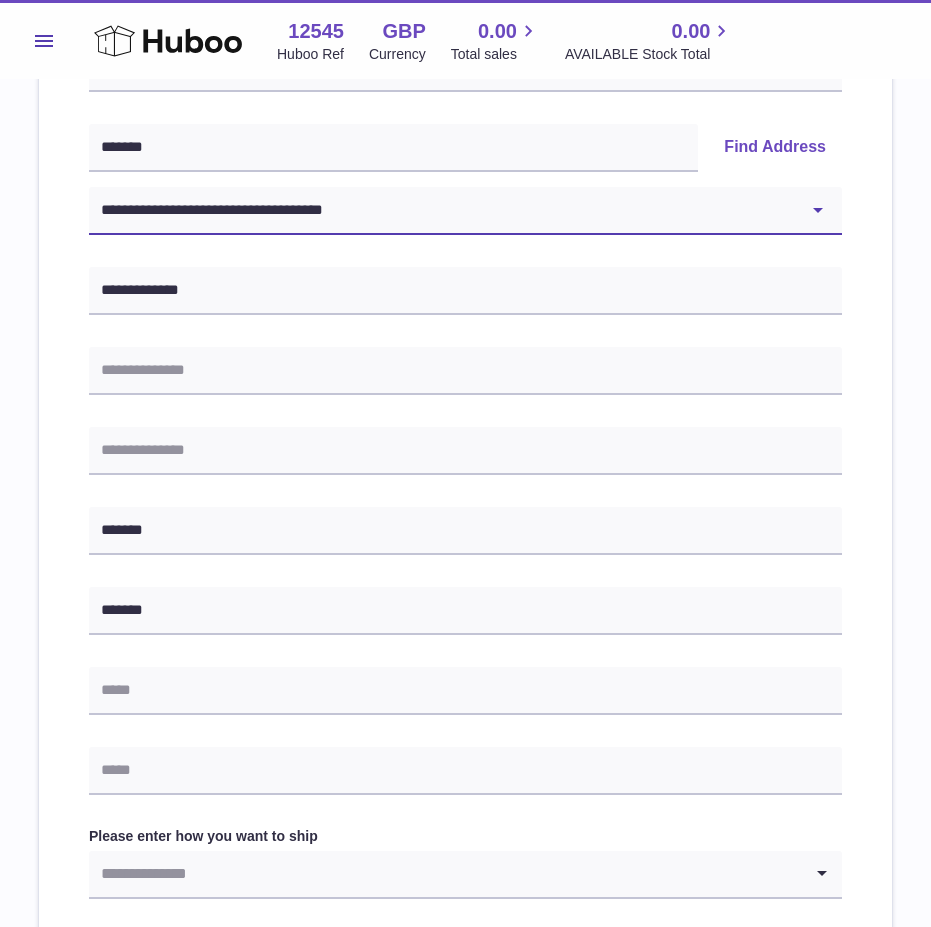 scroll, scrollTop: 500, scrollLeft: 0, axis: vertical 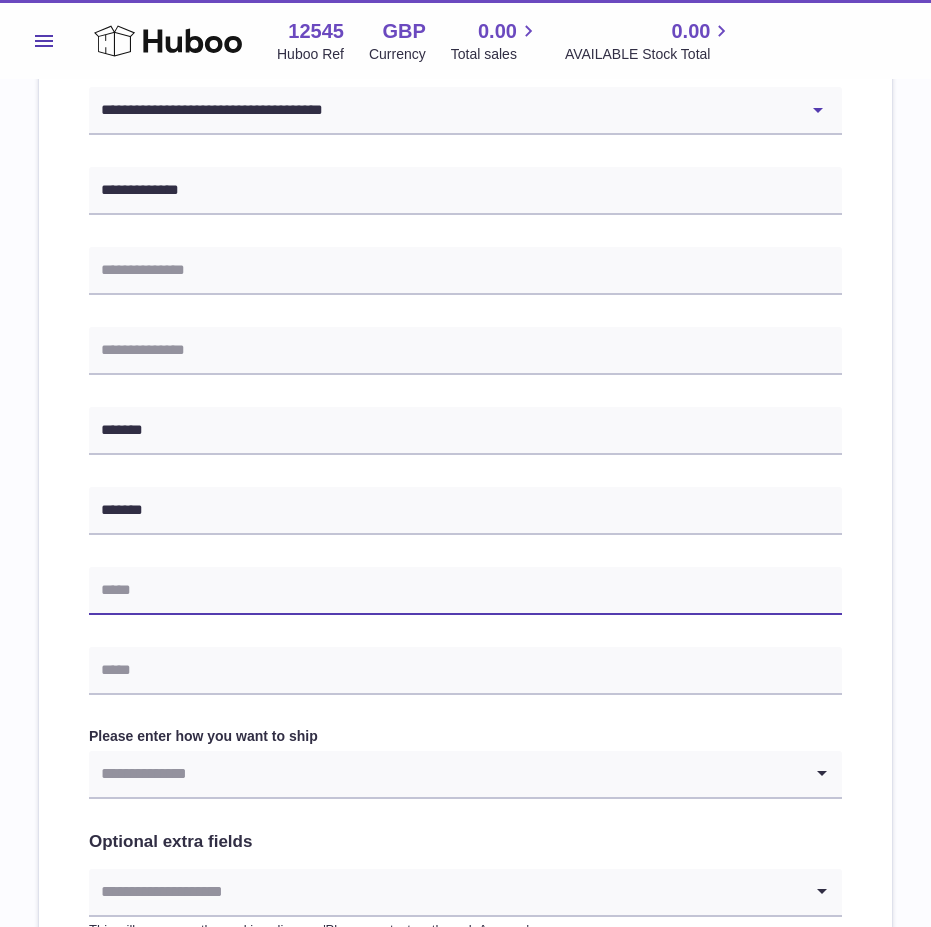 click at bounding box center [465, 591] 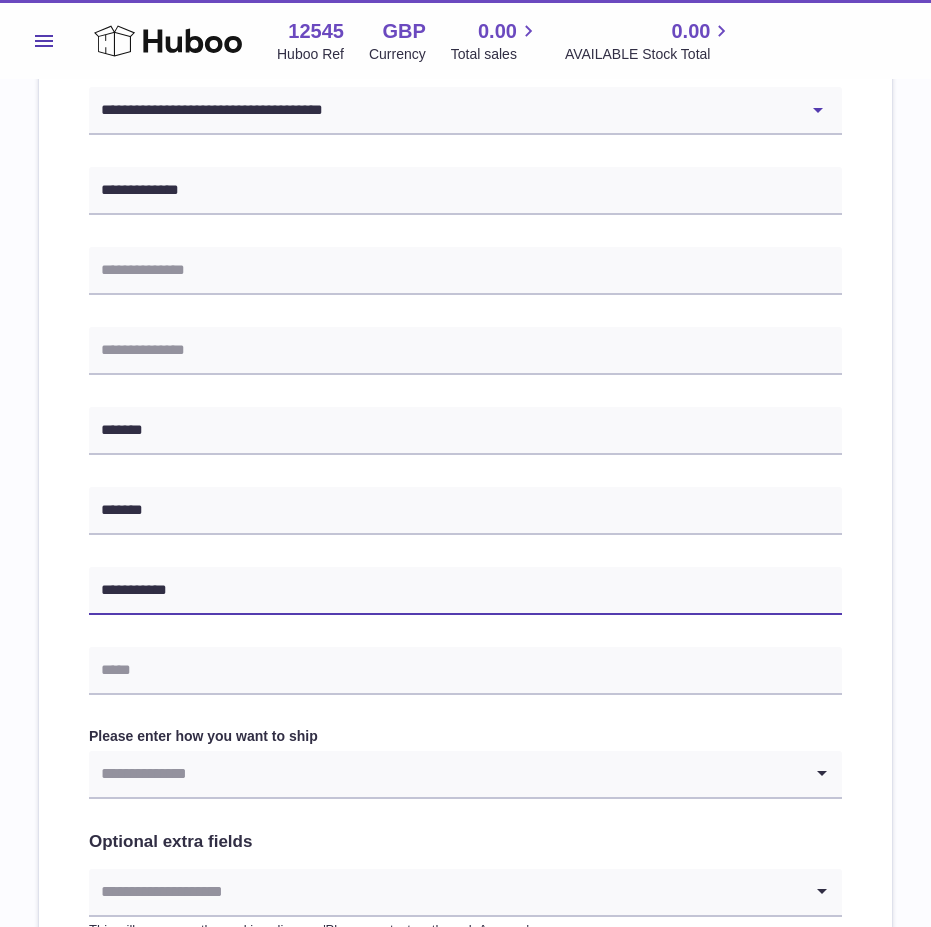 type on "**********" 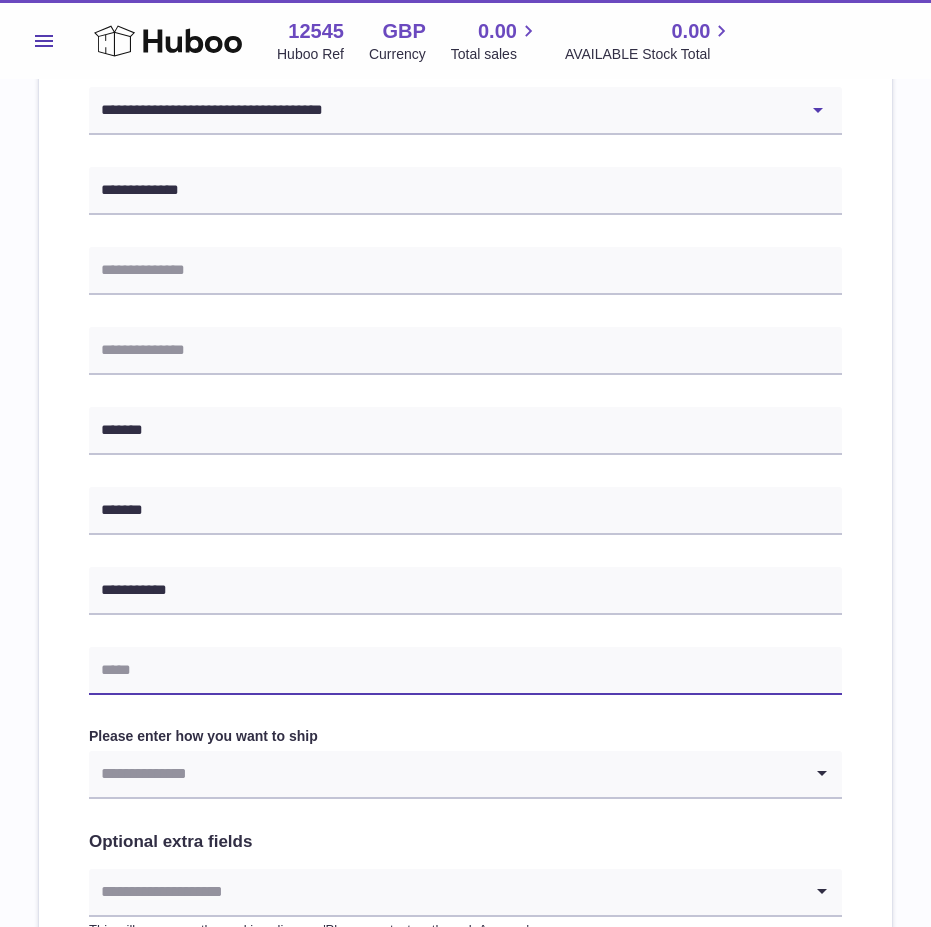 click at bounding box center [465, 671] 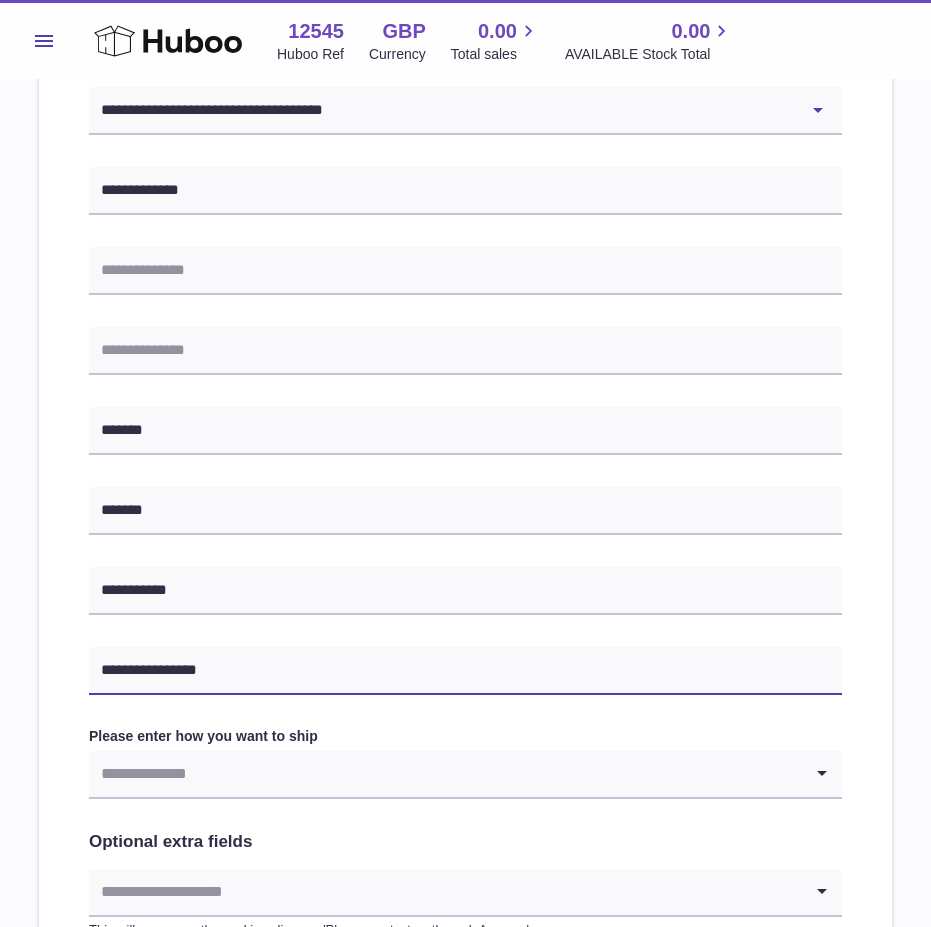 drag, startPoint x: 119, startPoint y: 669, endPoint x: -8, endPoint y: 662, distance: 127.192764 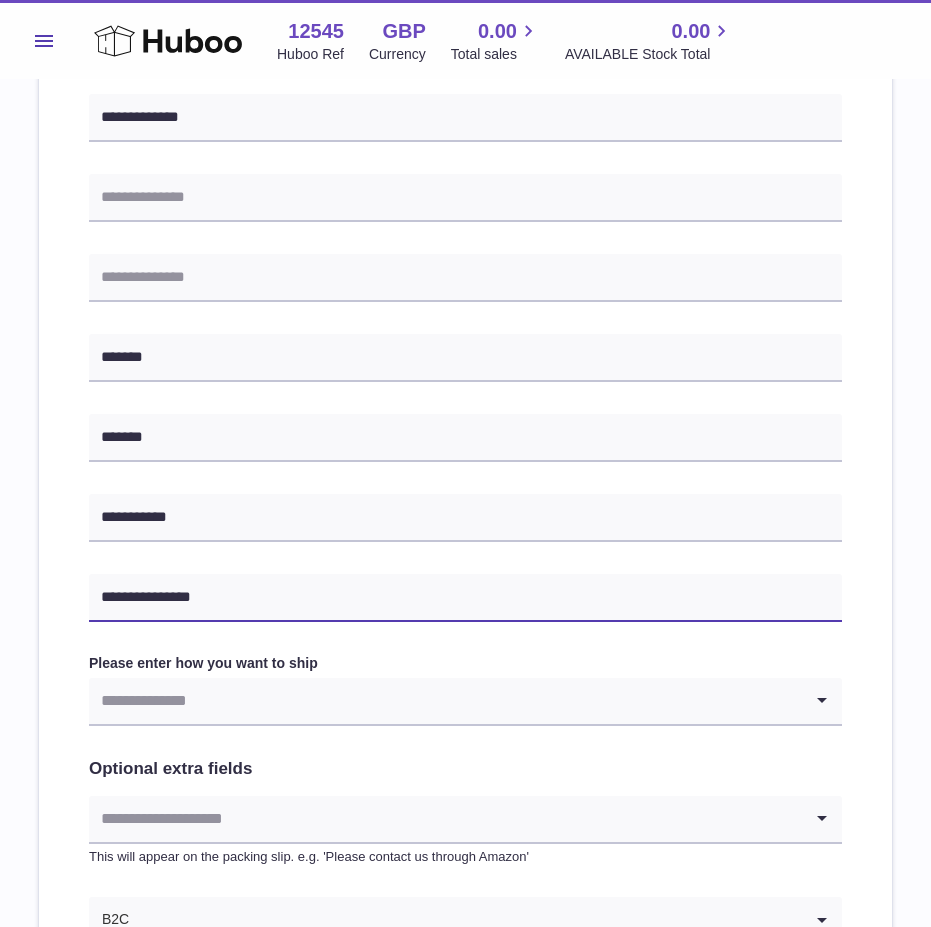 scroll, scrollTop: 700, scrollLeft: 0, axis: vertical 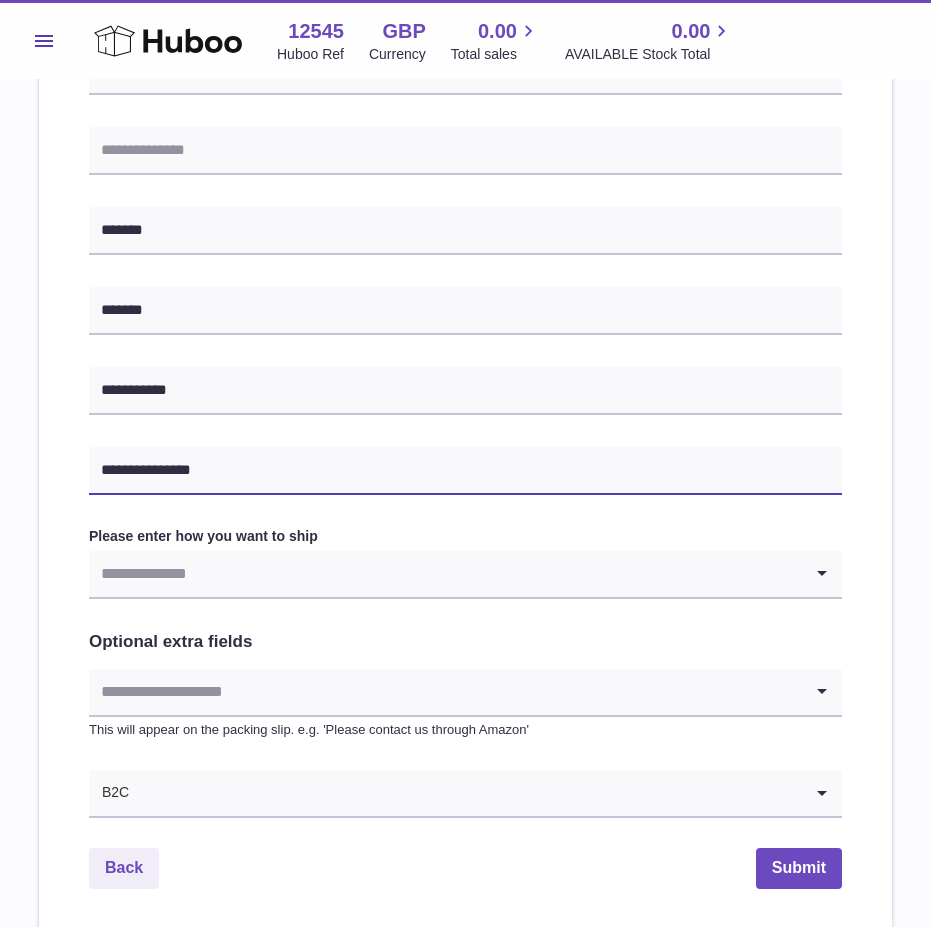 type on "**********" 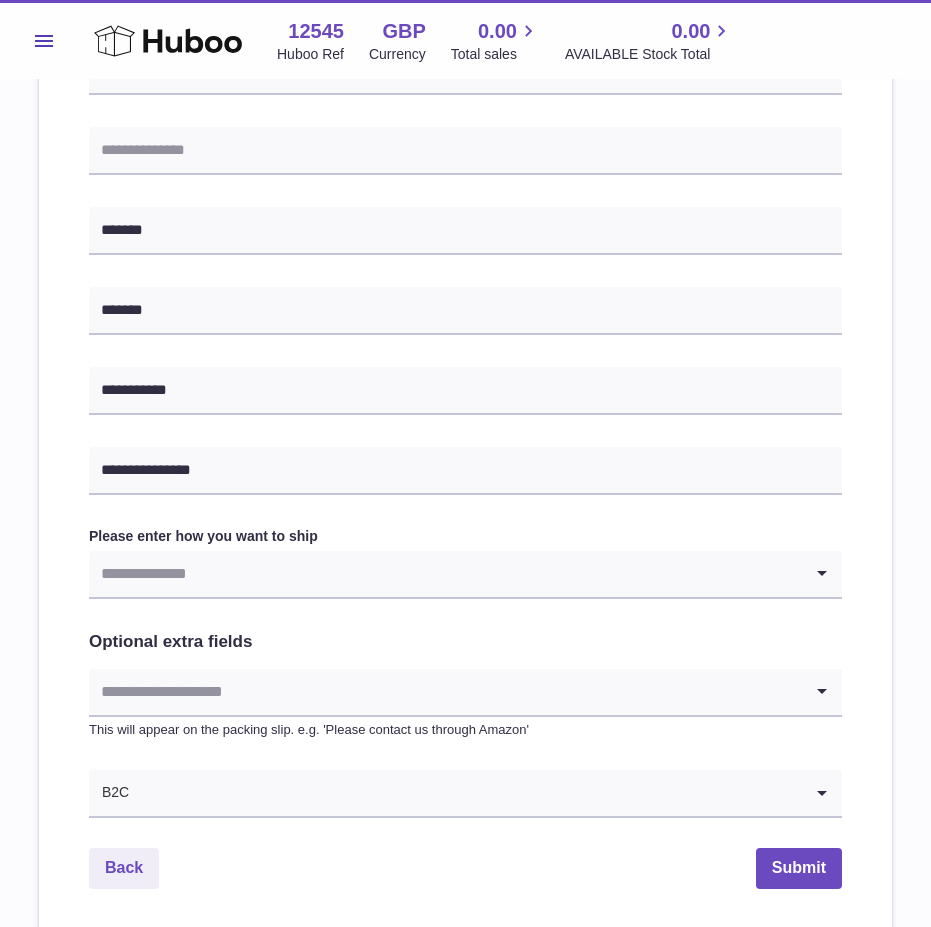 click at bounding box center (445, 574) 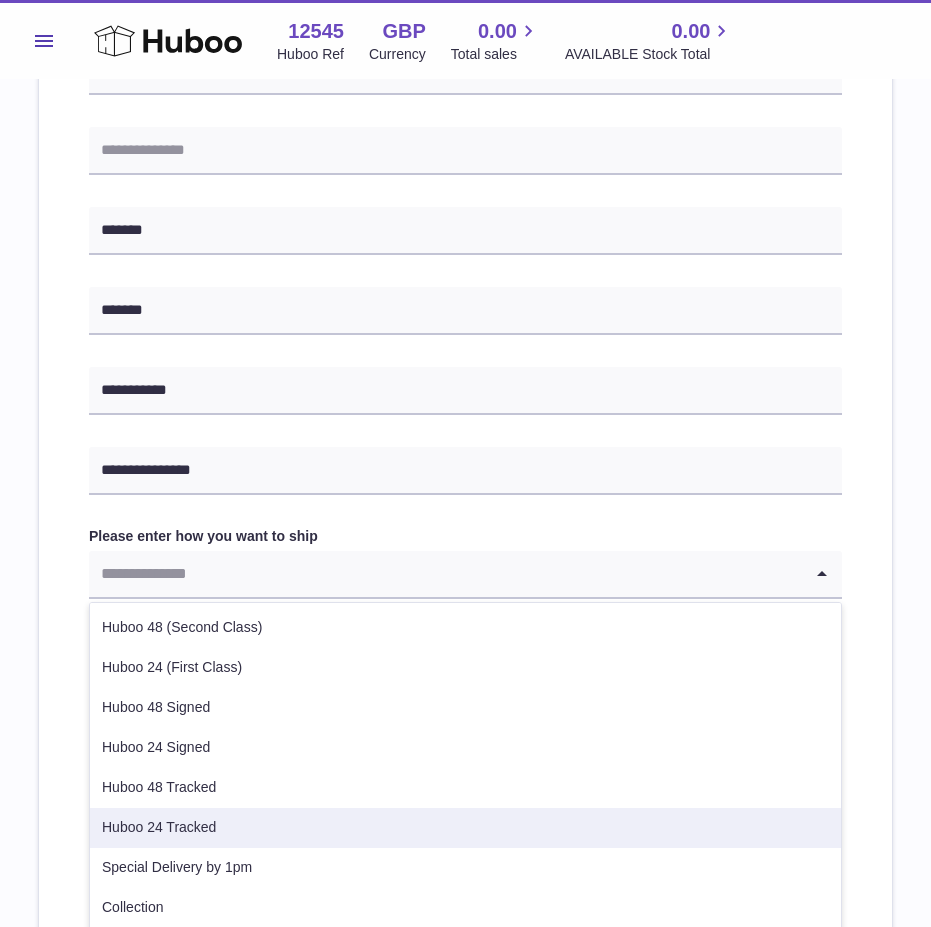 click on "Huboo 24 Tracked" at bounding box center (465, 828) 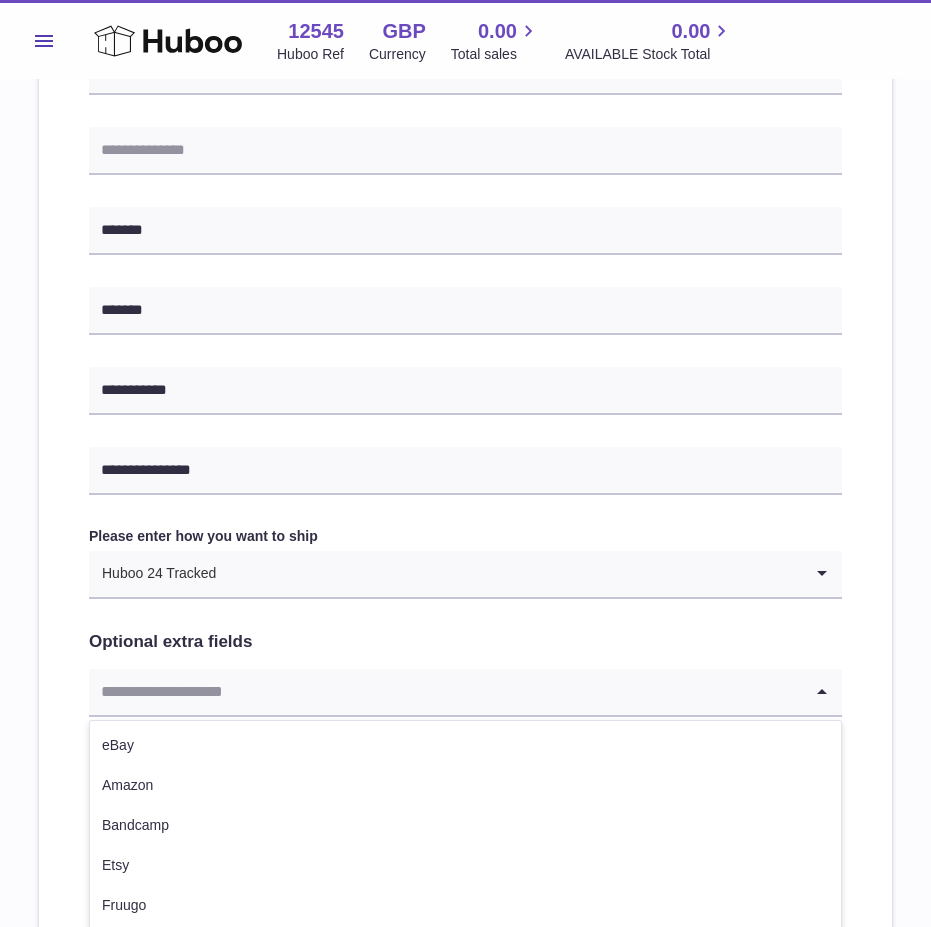 click at bounding box center (445, 692) 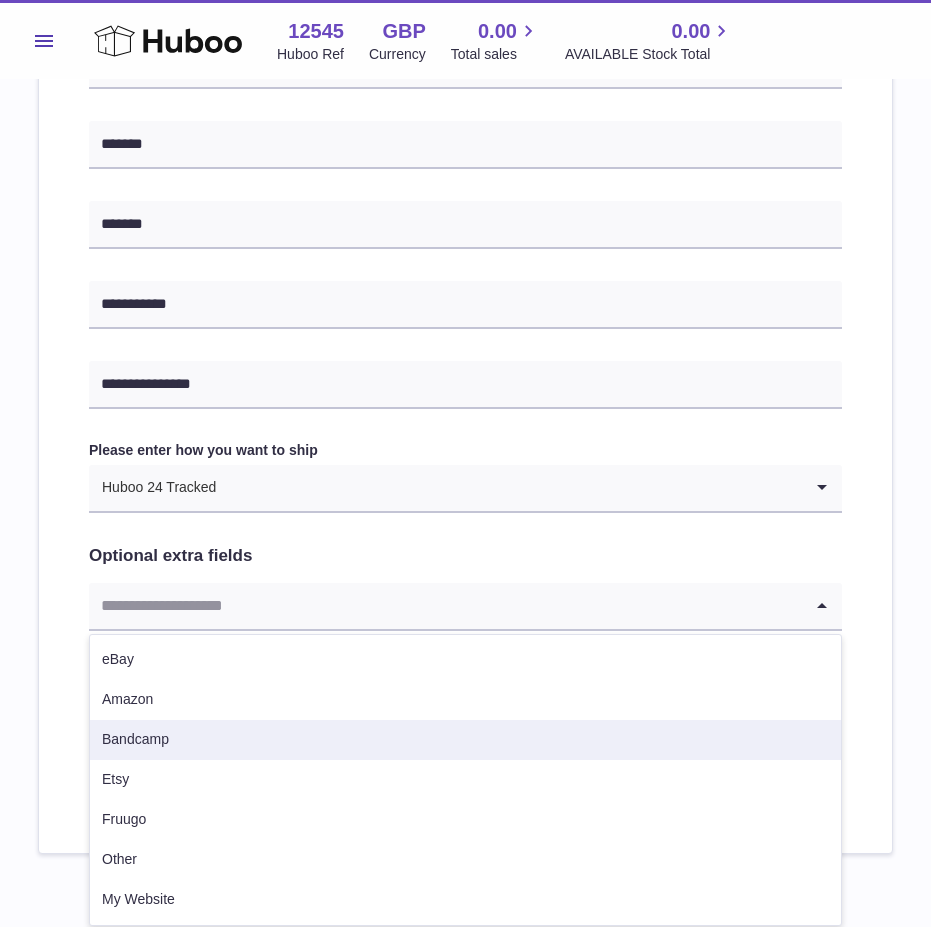 scroll, scrollTop: 871, scrollLeft: 0, axis: vertical 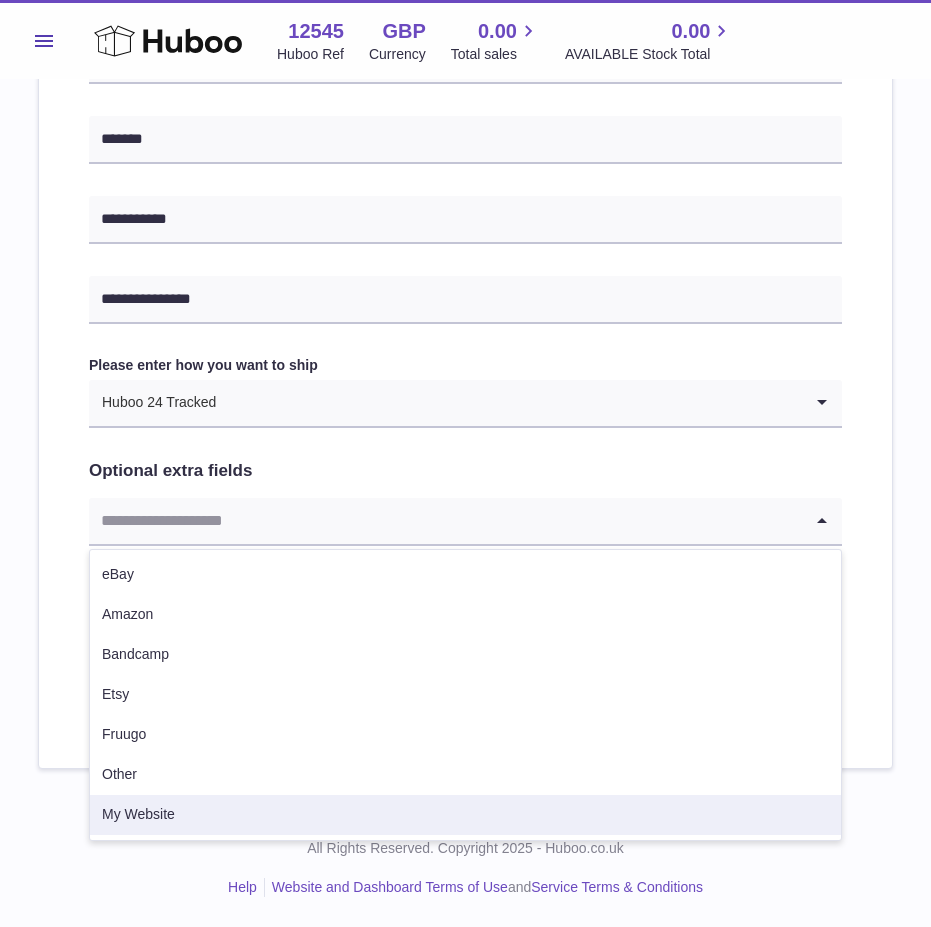 click on "My Website" at bounding box center [465, 815] 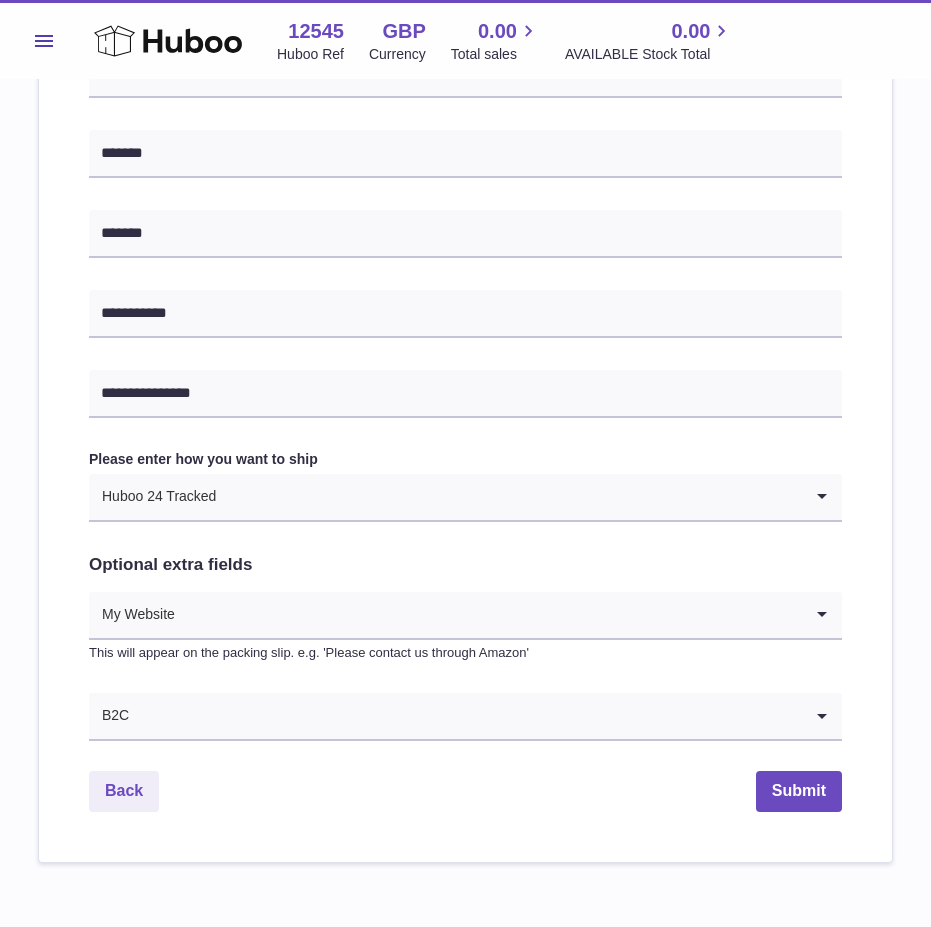 scroll, scrollTop: 871, scrollLeft: 0, axis: vertical 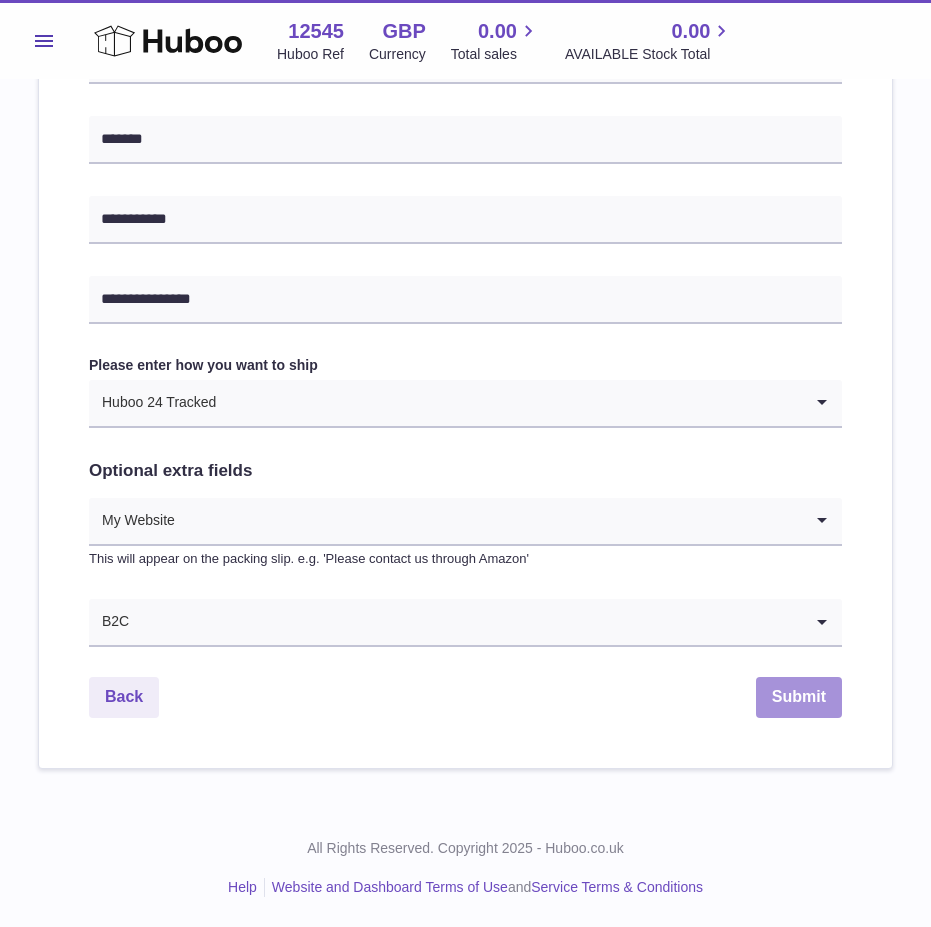 click on "Submit" at bounding box center [799, 697] 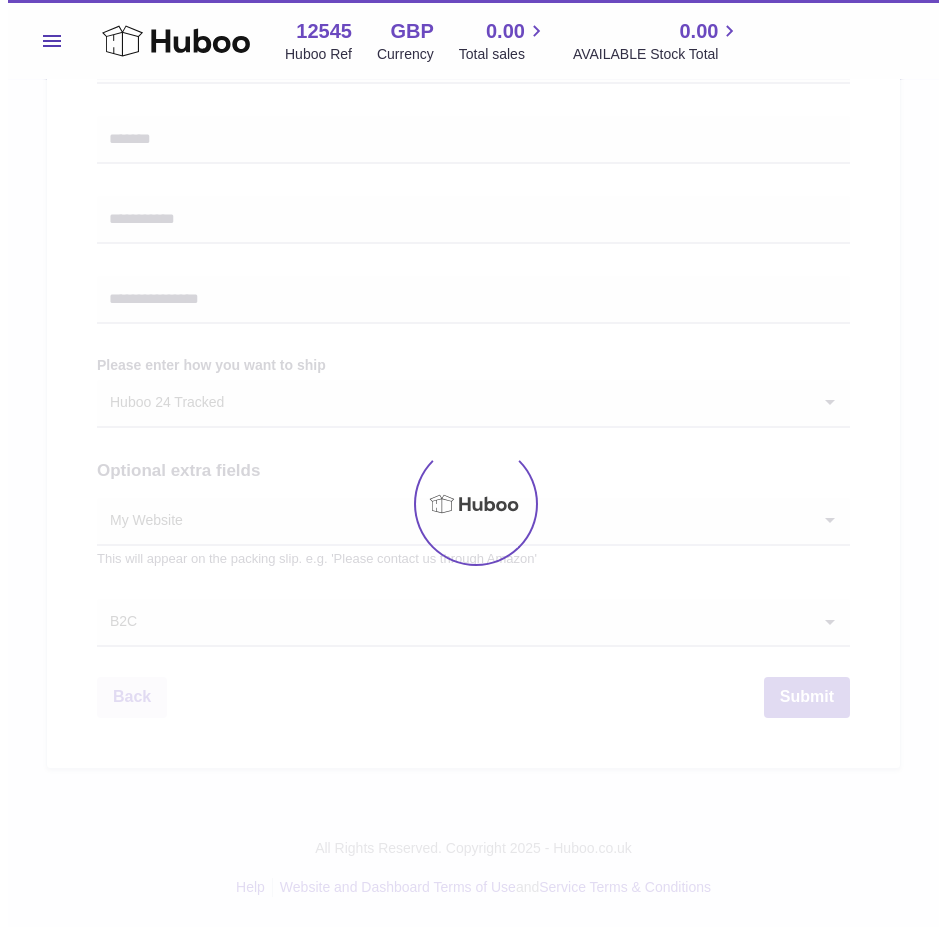 scroll, scrollTop: 0, scrollLeft: 0, axis: both 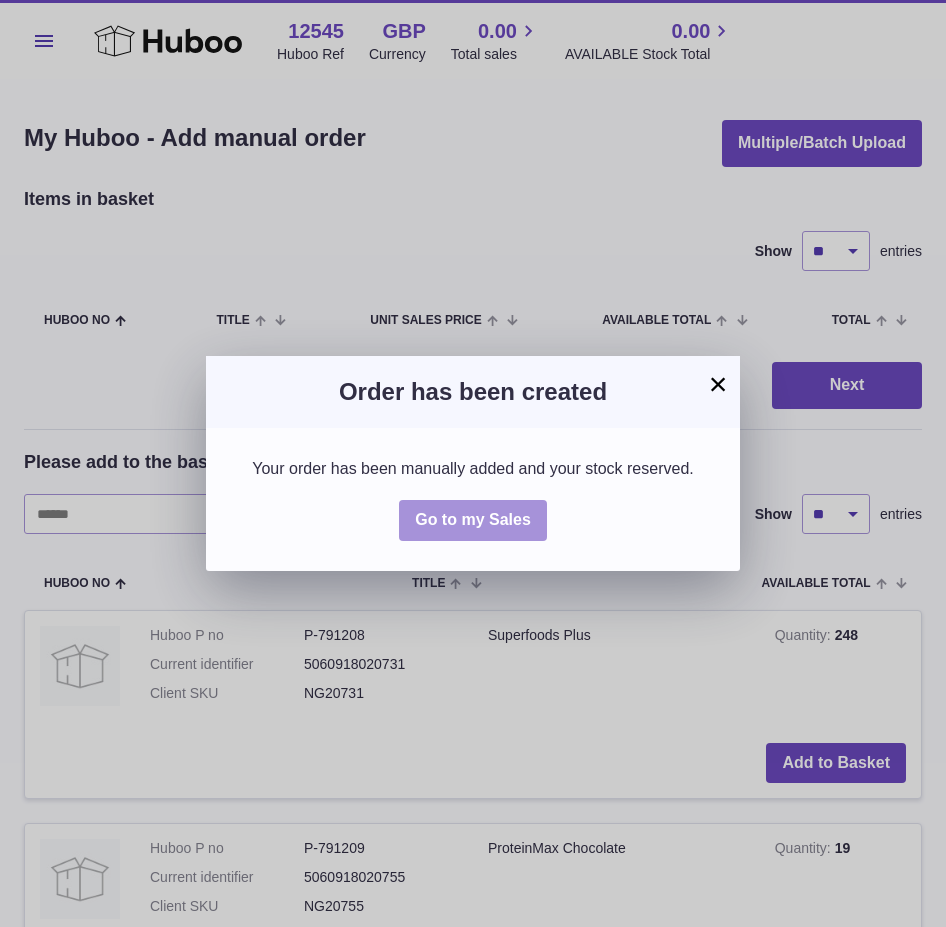 click on "Go to my Sales" at bounding box center [473, 519] 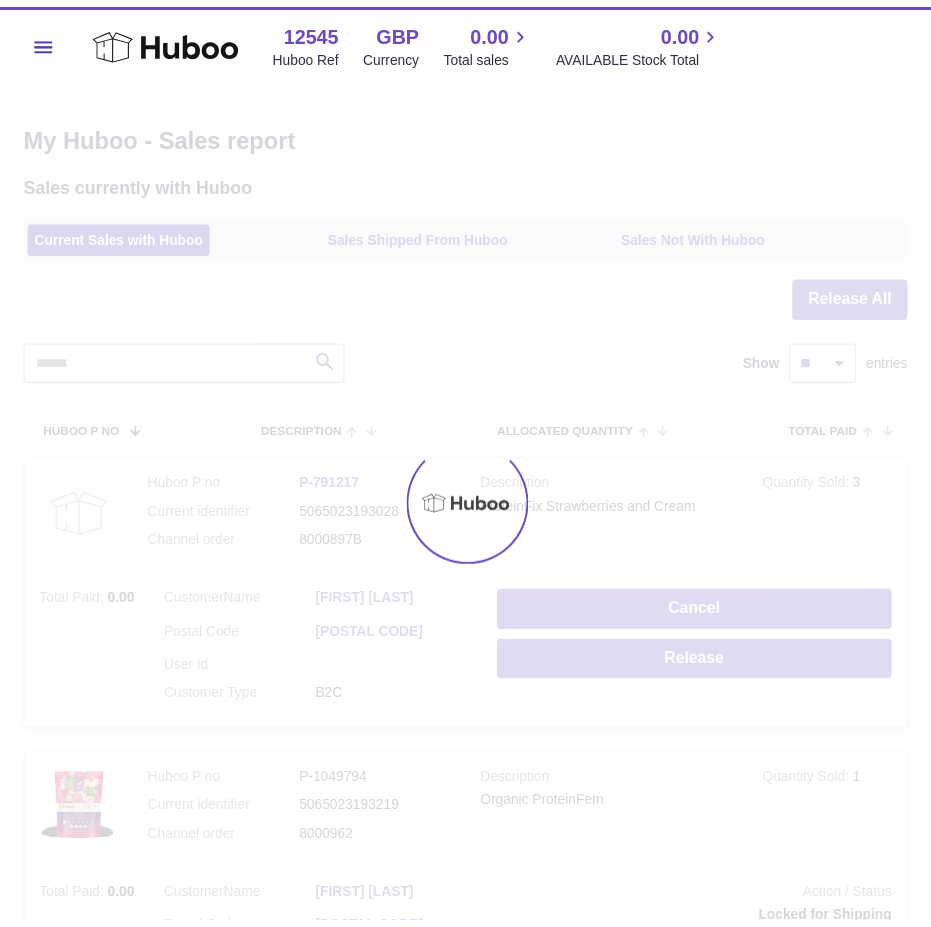 scroll, scrollTop: 0, scrollLeft: 0, axis: both 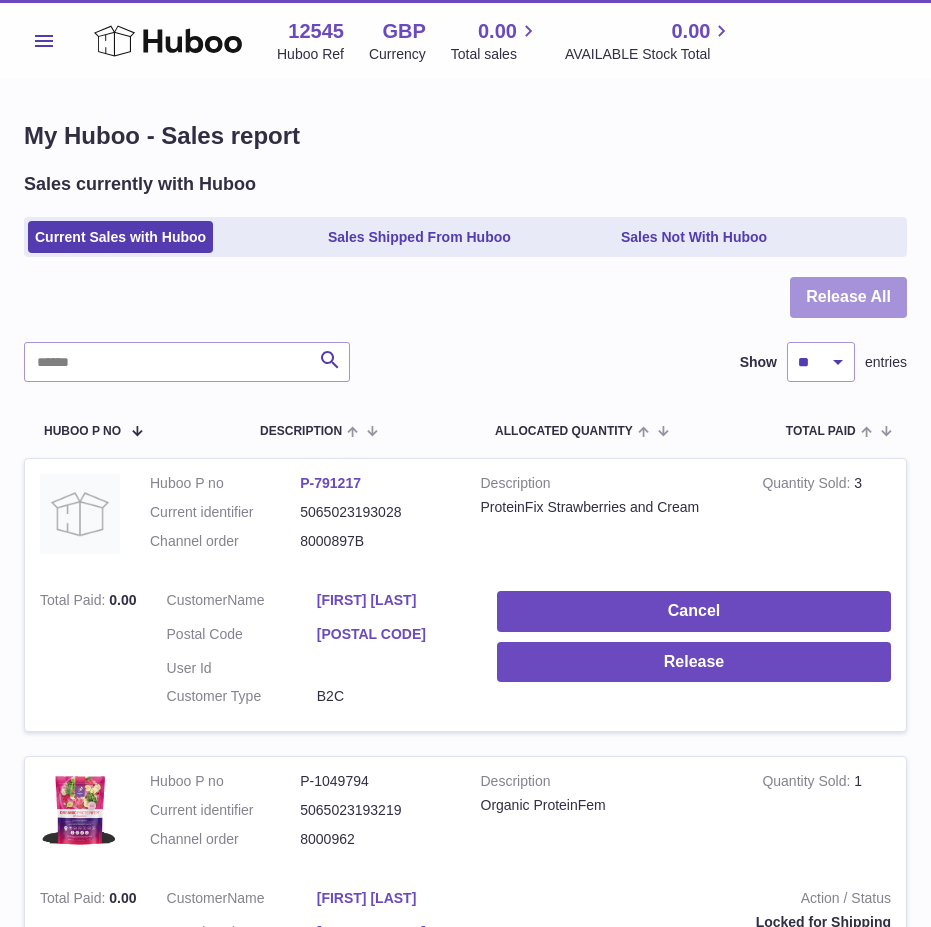 click on "Release All" at bounding box center [848, 297] 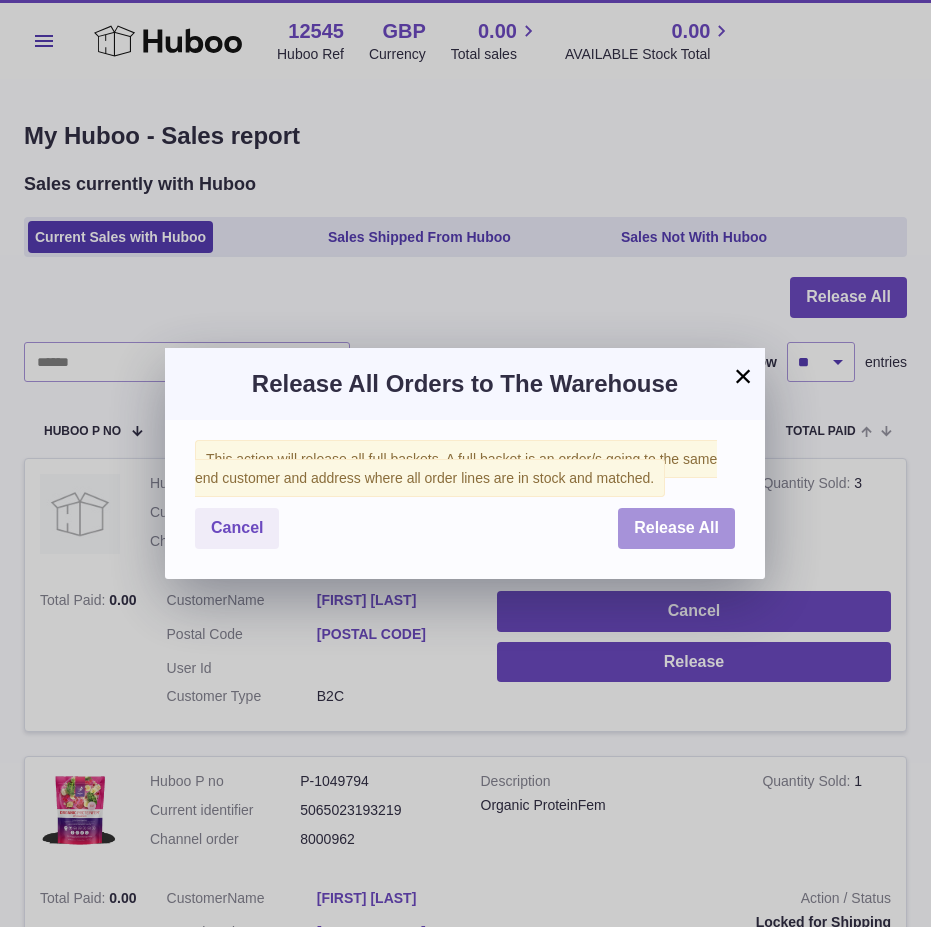 click on "Release All" at bounding box center (676, 527) 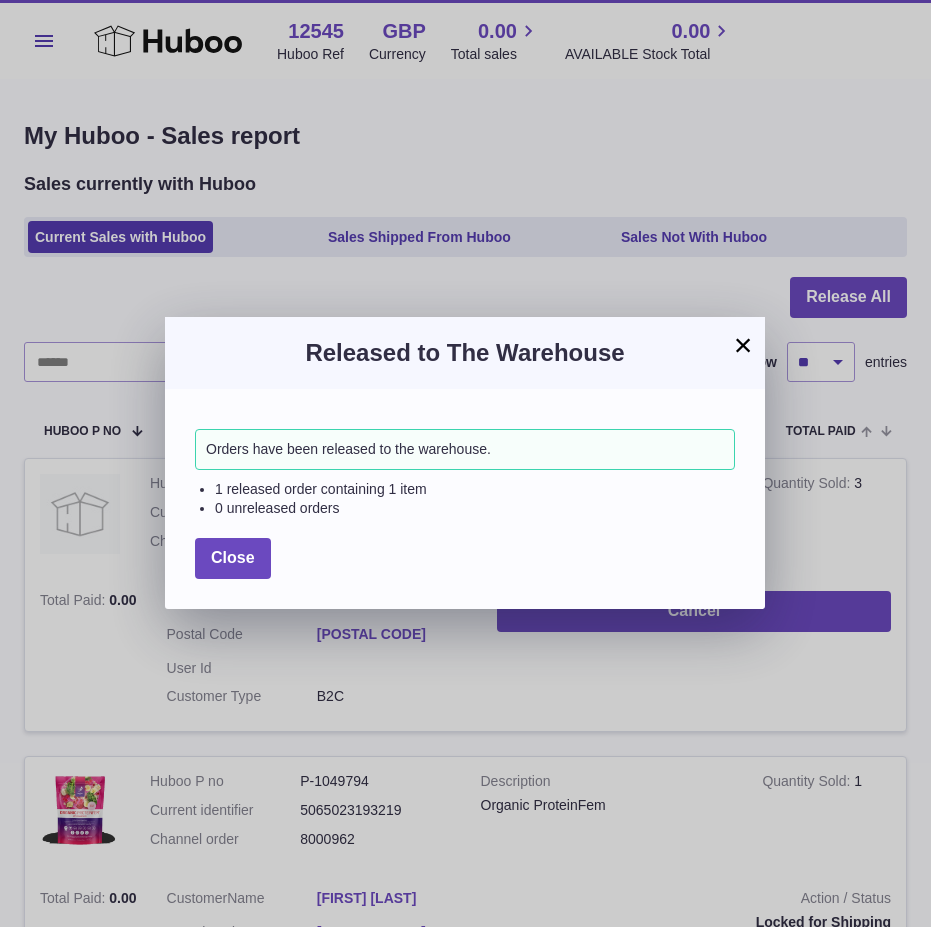 click on "×" at bounding box center [743, 345] 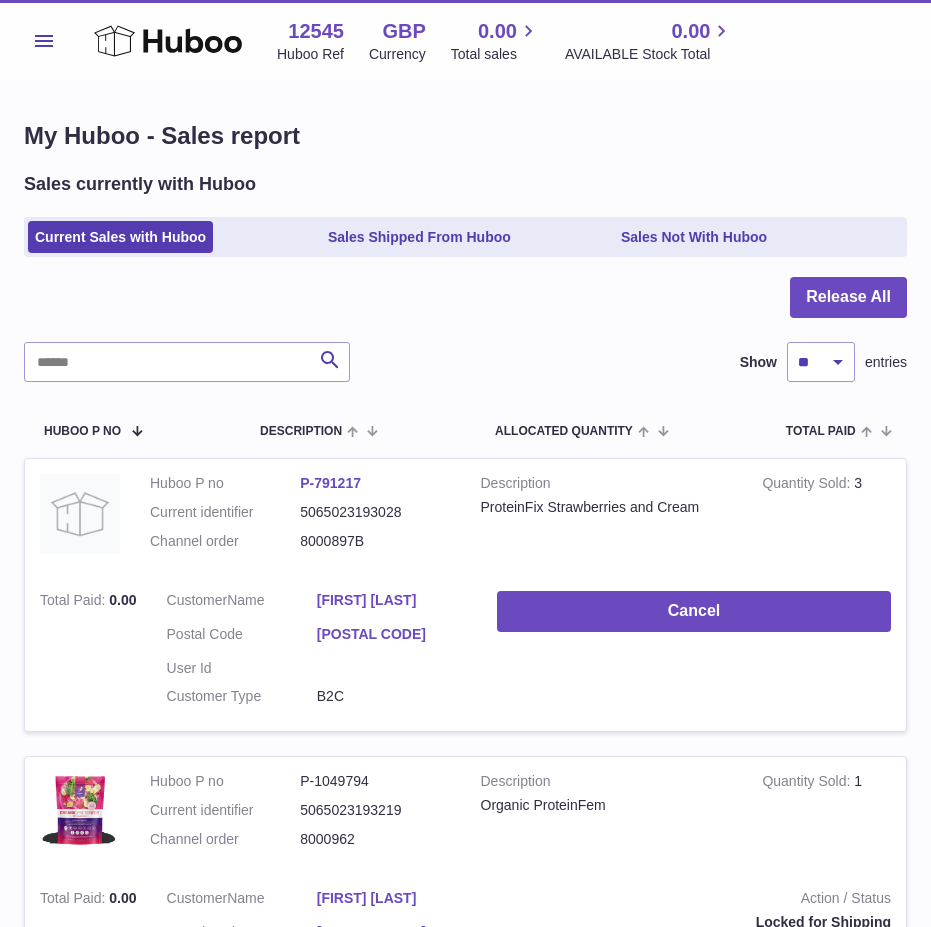 click on "Release All
Search
Show
** ** ** ***
entries
Huboo P no       Description       ALLOCATED Quantity       Total paid
Customer
Action / Status
Huboo P no
P-791217
Current identifier   5065023193028
Channel order
8000897B     Description   ProteinFix Strawberries and Cream     Quantity Sold
3
Total Paid   0.00   Customer  Name   Patricia Swain   Postal Code   BT5 7QT   User Id     Customer Type   B2C
Cancel
Huboo P no
P-1049794
Current identifier   5065023193219
Channel order
8000962     Description   Organic ProteinFem     Quantity Sold
1" at bounding box center (465, 1113) 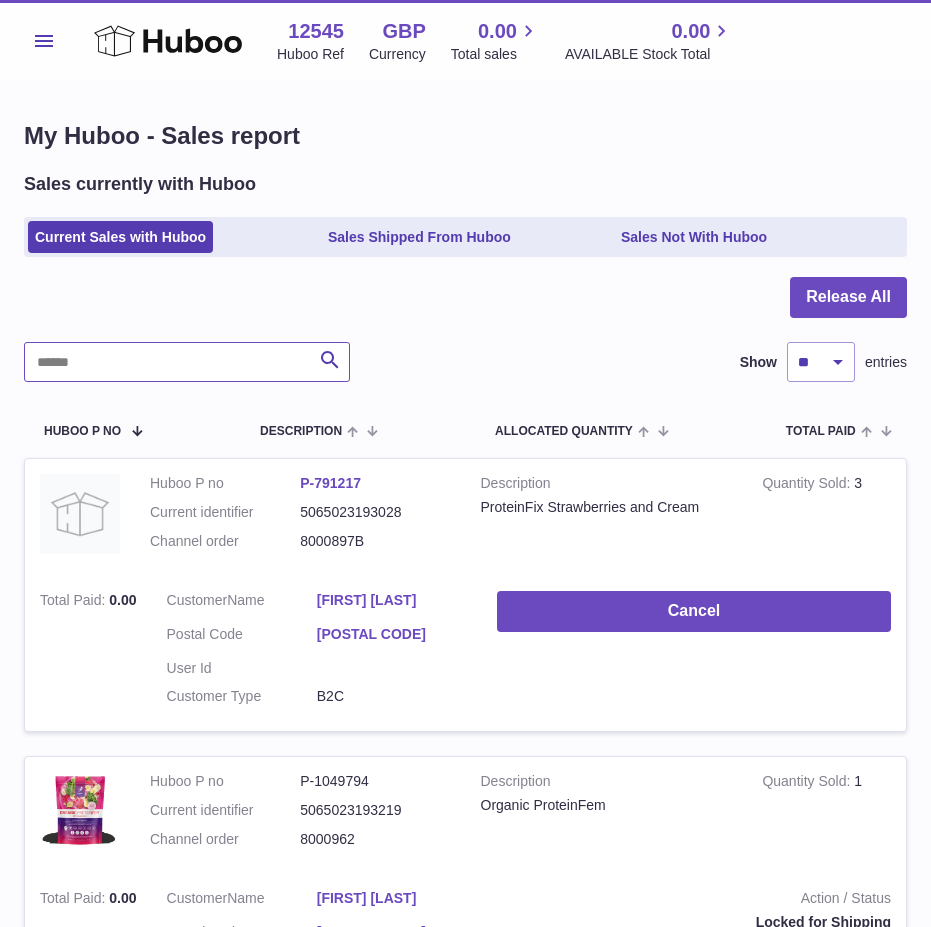 click at bounding box center (187, 362) 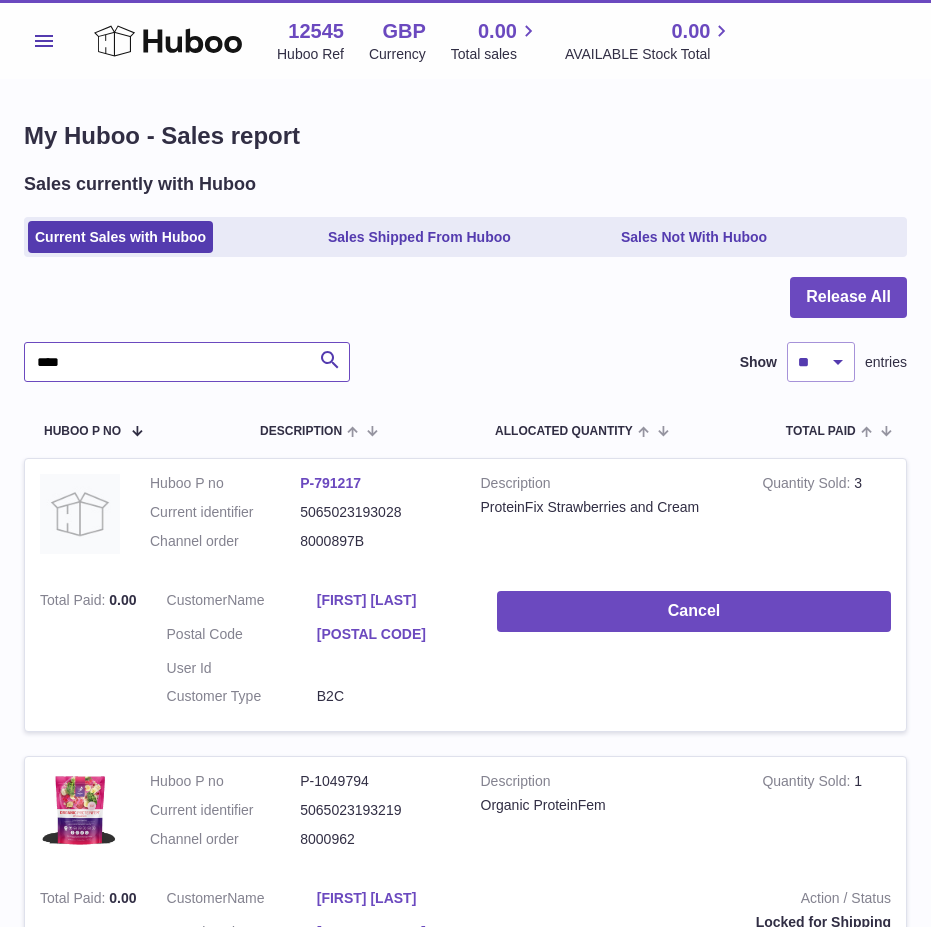 type on "****" 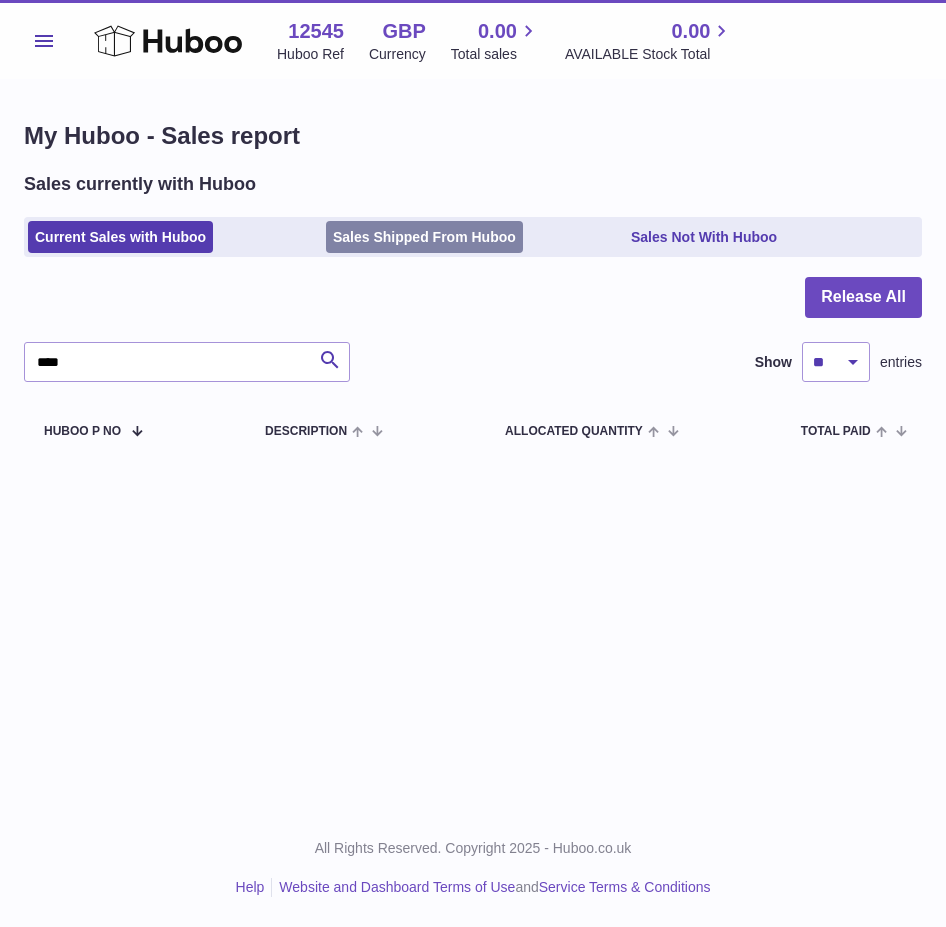 click on "Sales Shipped From Huboo" at bounding box center [424, 237] 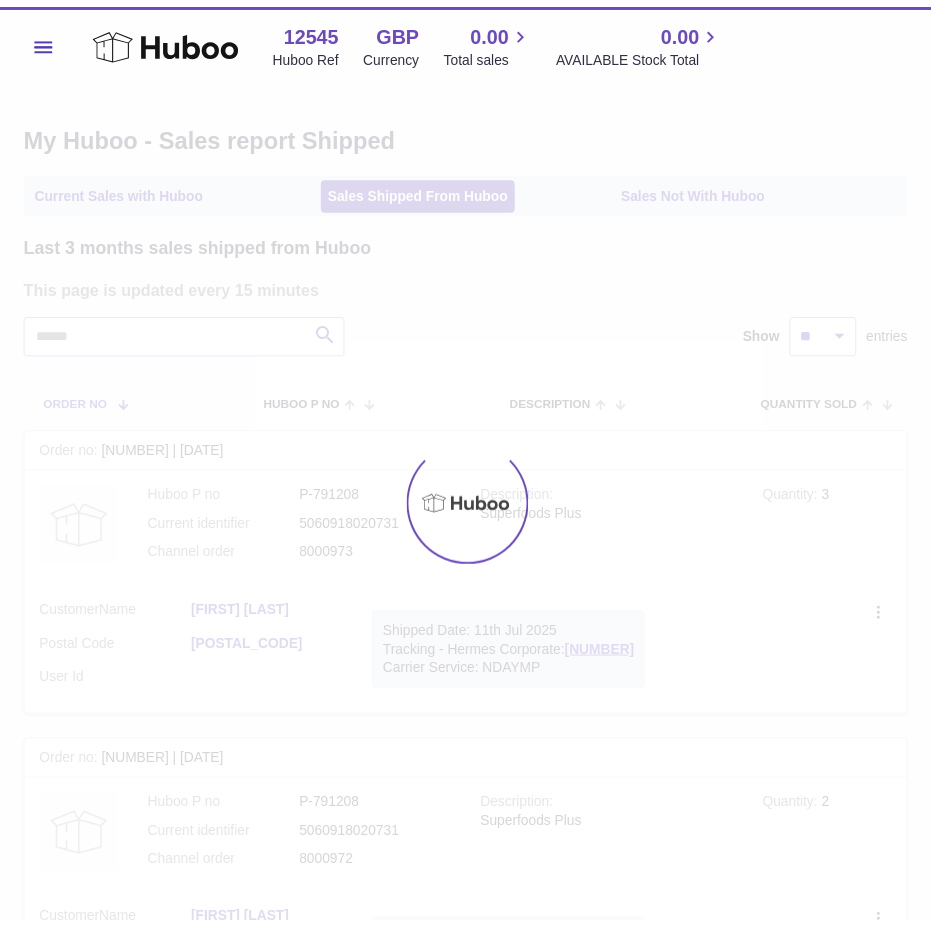 scroll, scrollTop: 0, scrollLeft: 0, axis: both 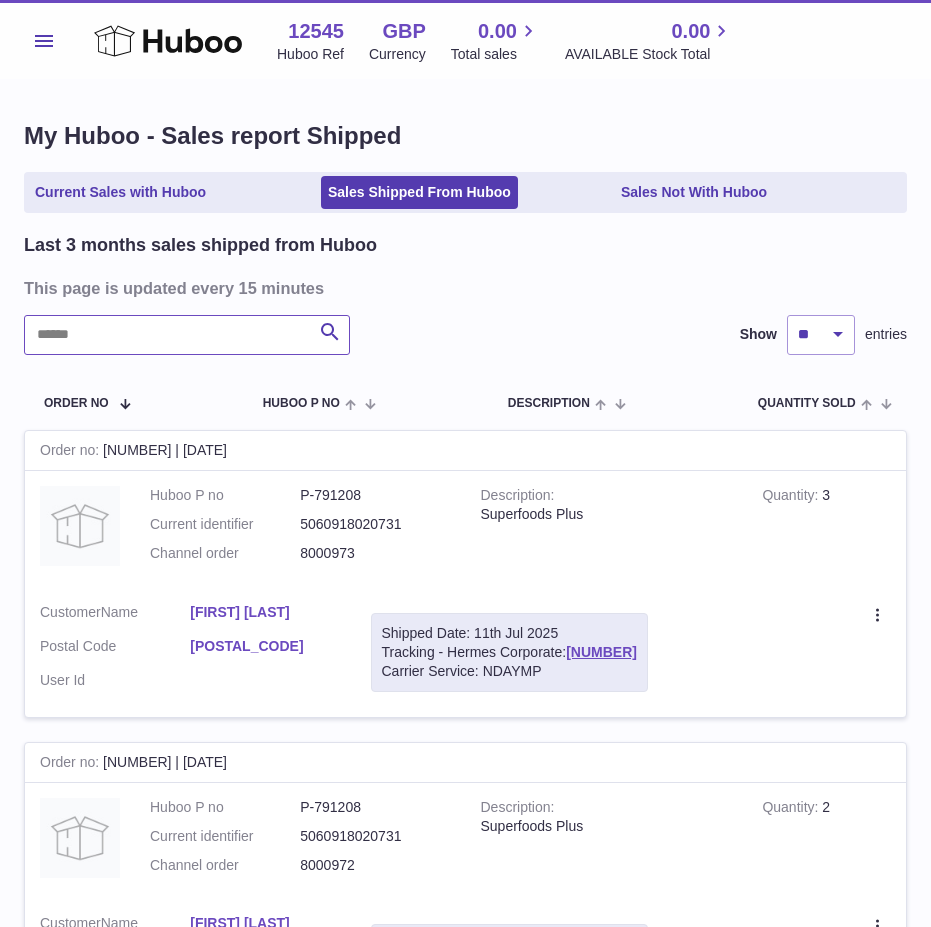 click at bounding box center (187, 335) 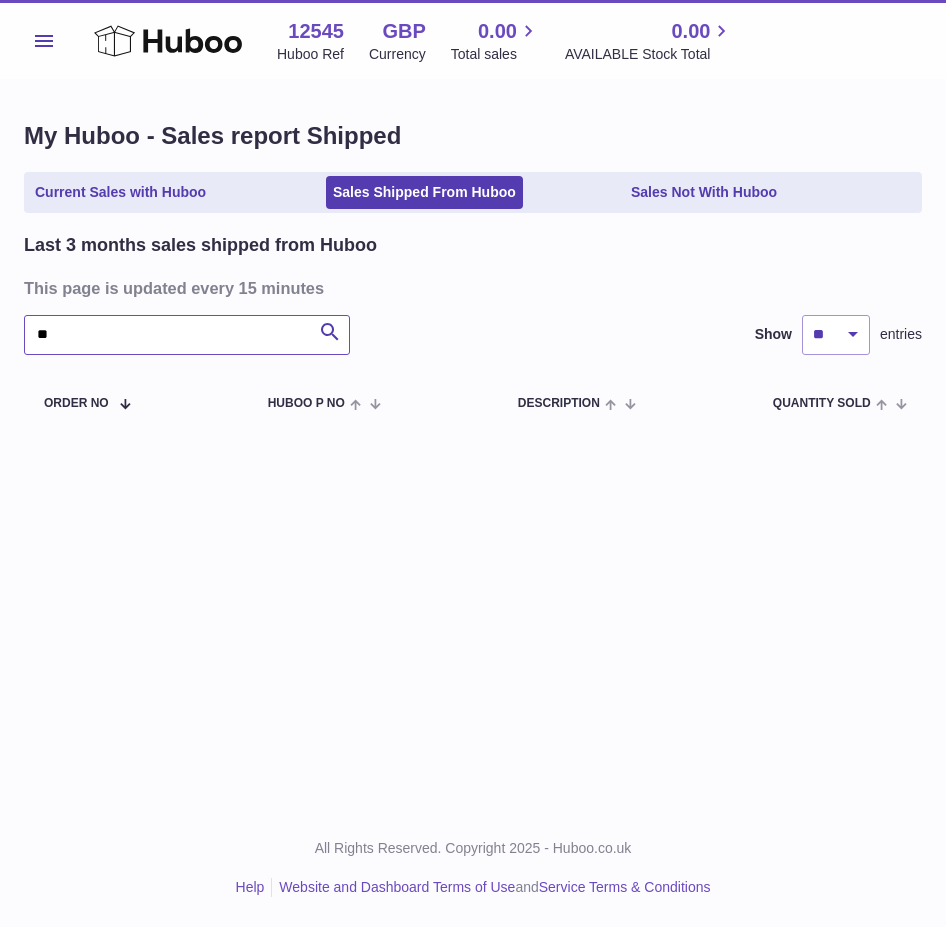 type on "*" 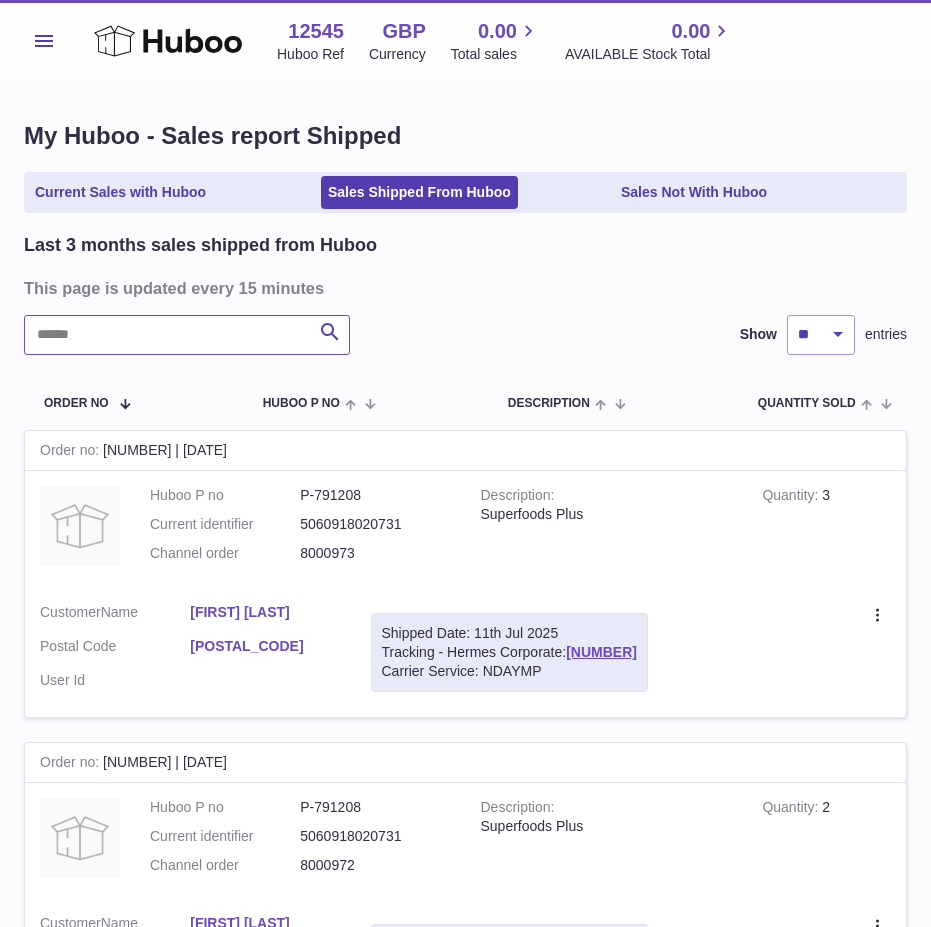 click at bounding box center (187, 335) 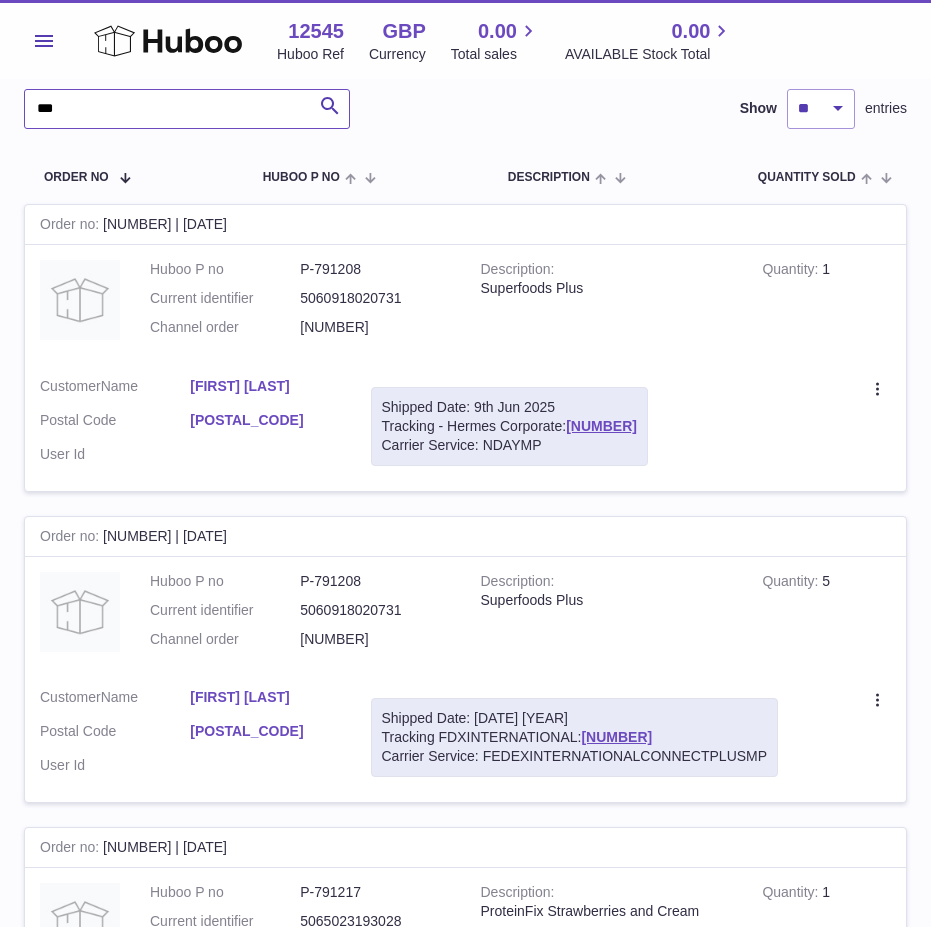 scroll, scrollTop: 207, scrollLeft: 0, axis: vertical 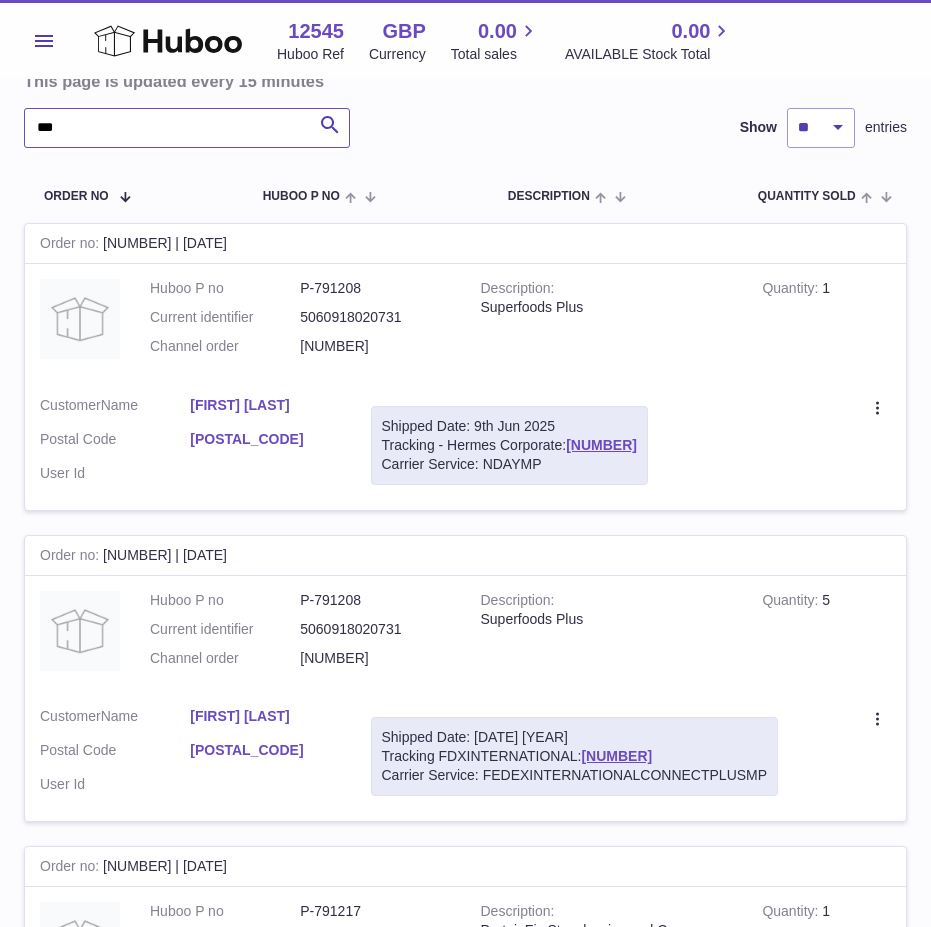 type on "***" 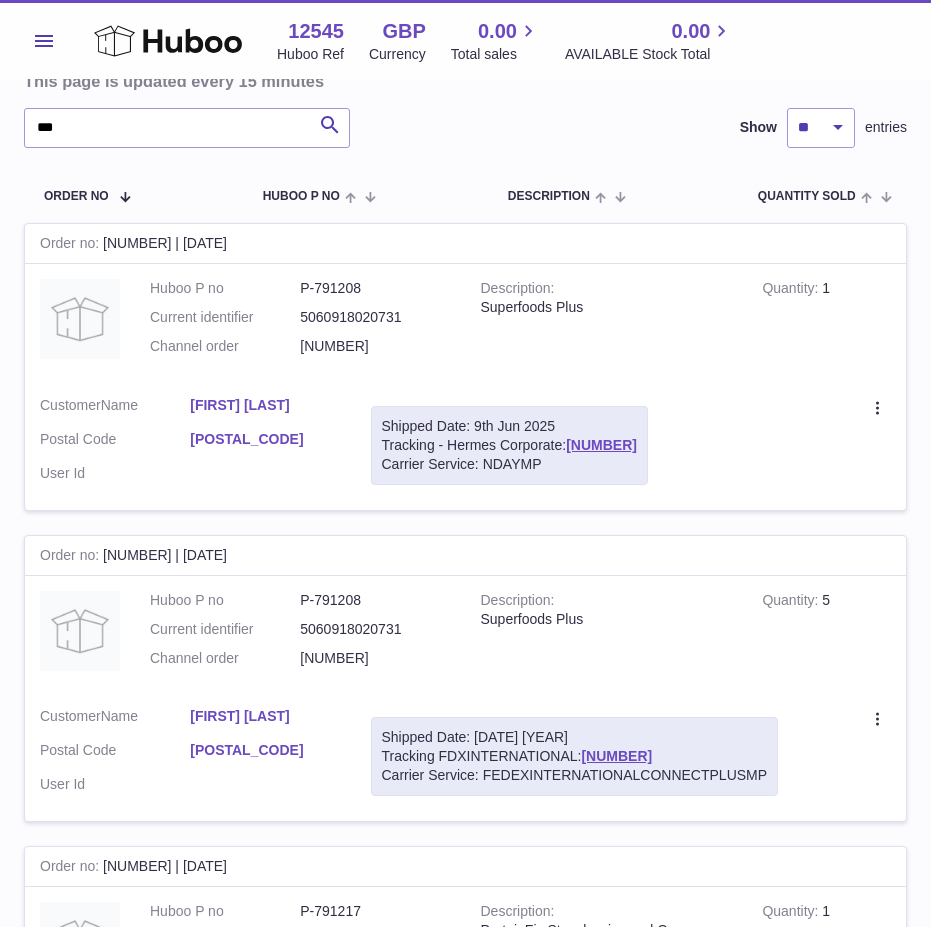 click on "Channel order" at bounding box center (225, 658) 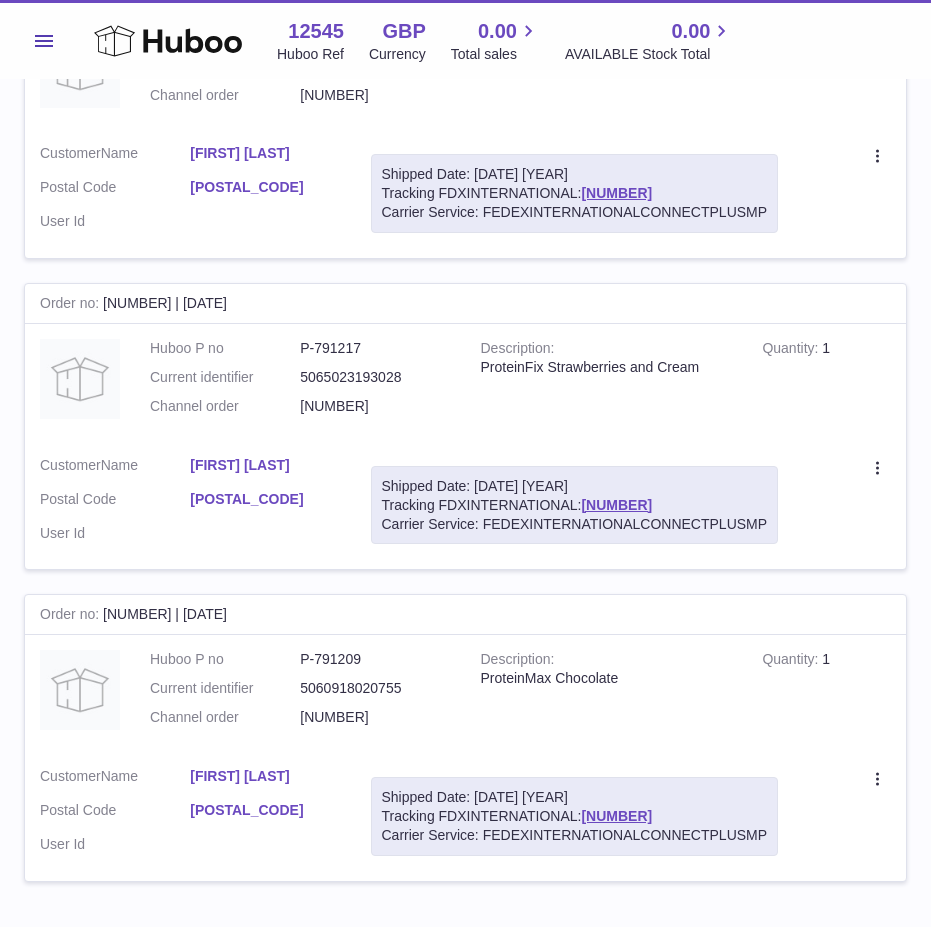 scroll, scrollTop: 807, scrollLeft: 0, axis: vertical 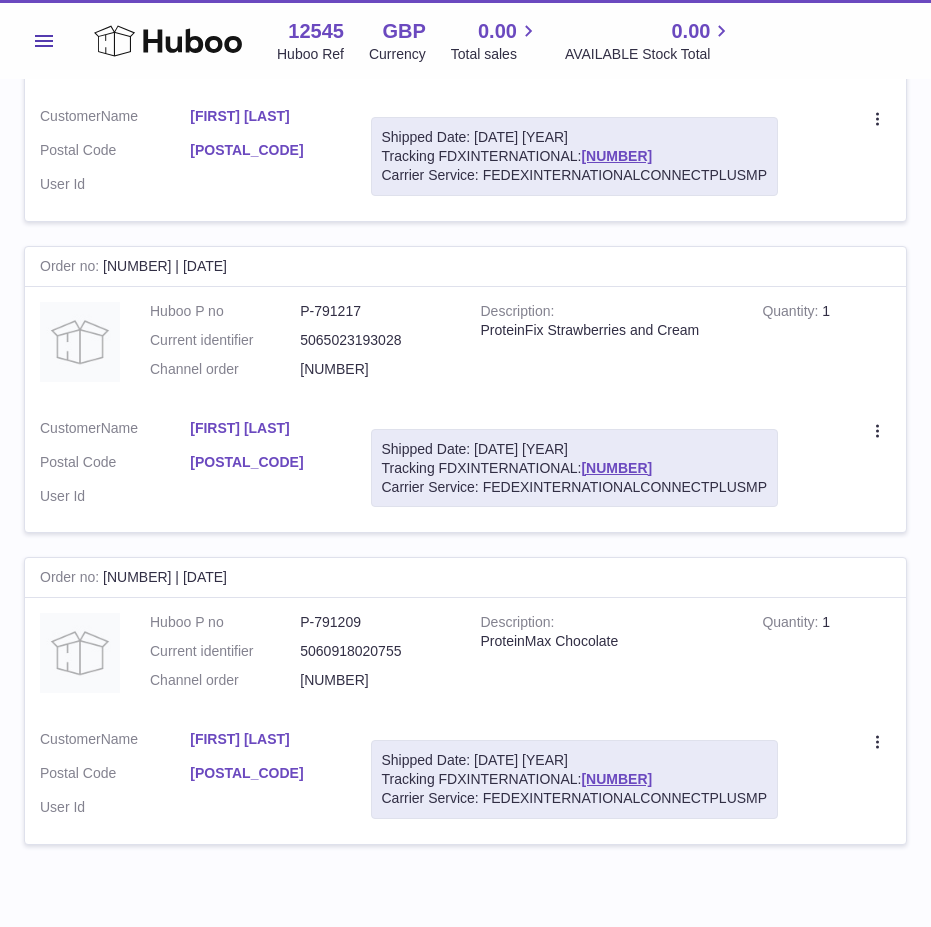 click on "[NUMBER]" at bounding box center (375, 369) 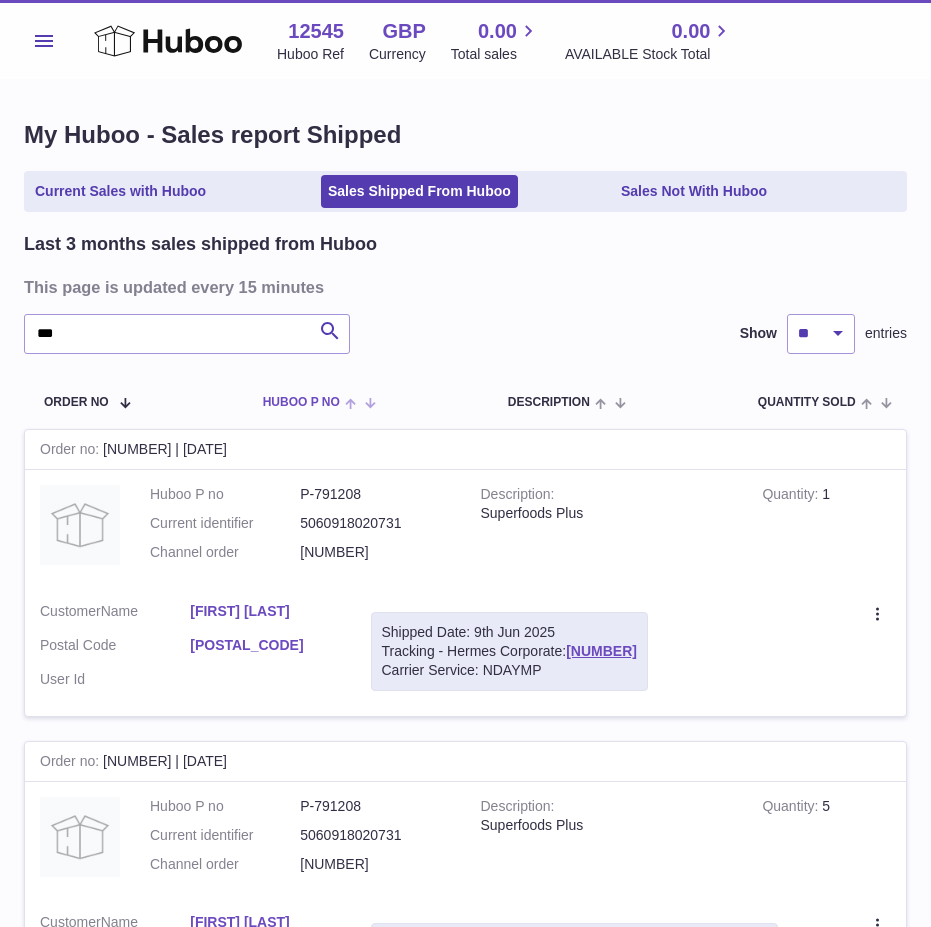 scroll, scrollTop: 0, scrollLeft: 0, axis: both 